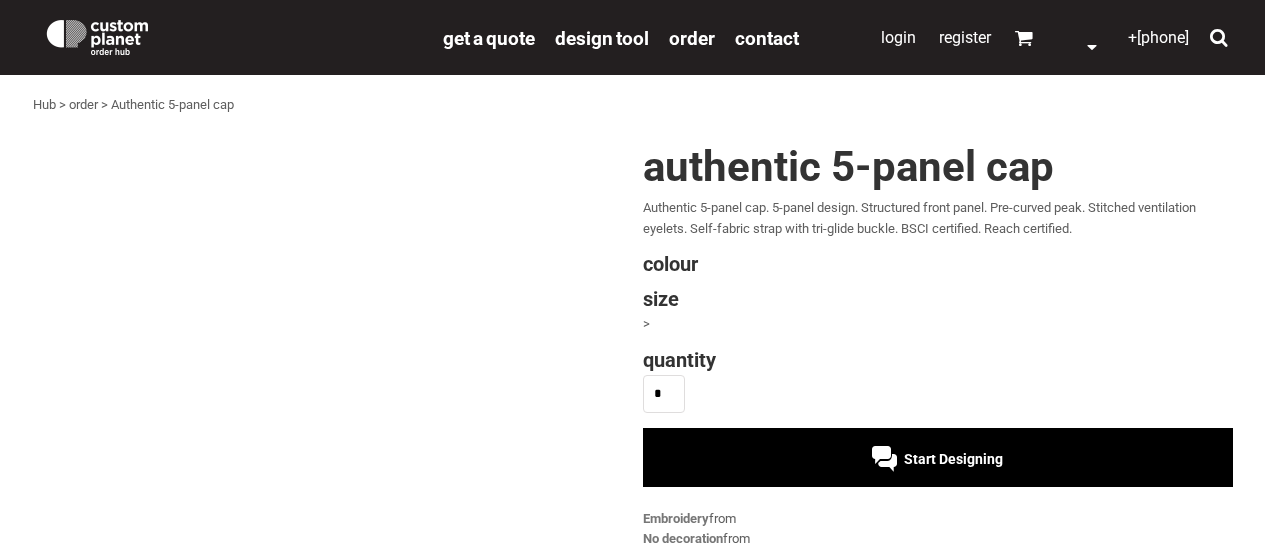 scroll, scrollTop: 0, scrollLeft: 0, axis: both 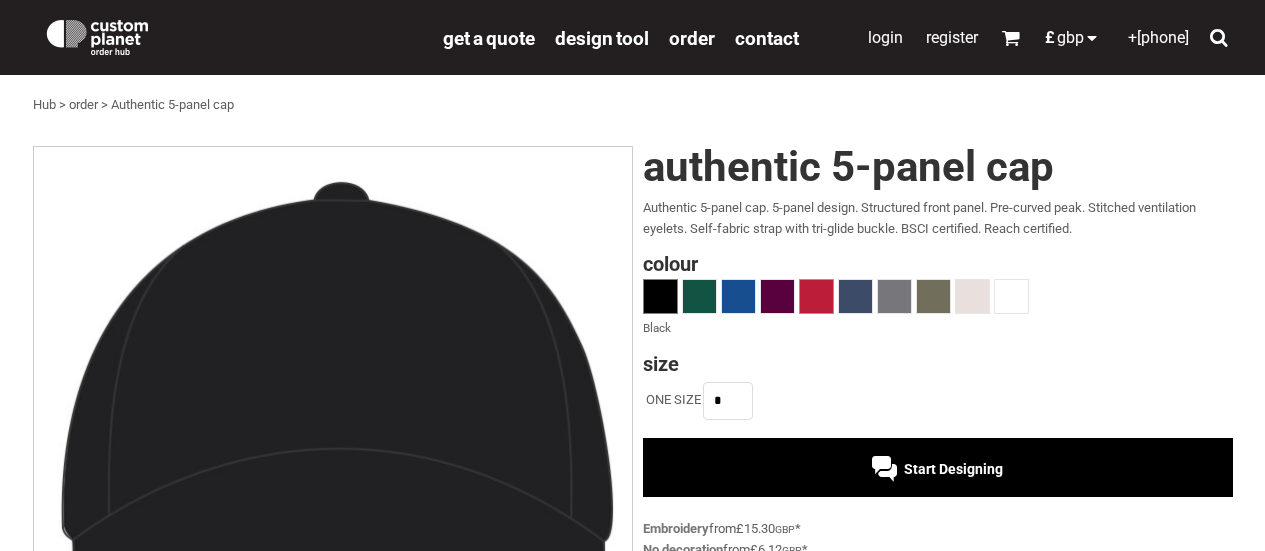 click at bounding box center [816, 296] 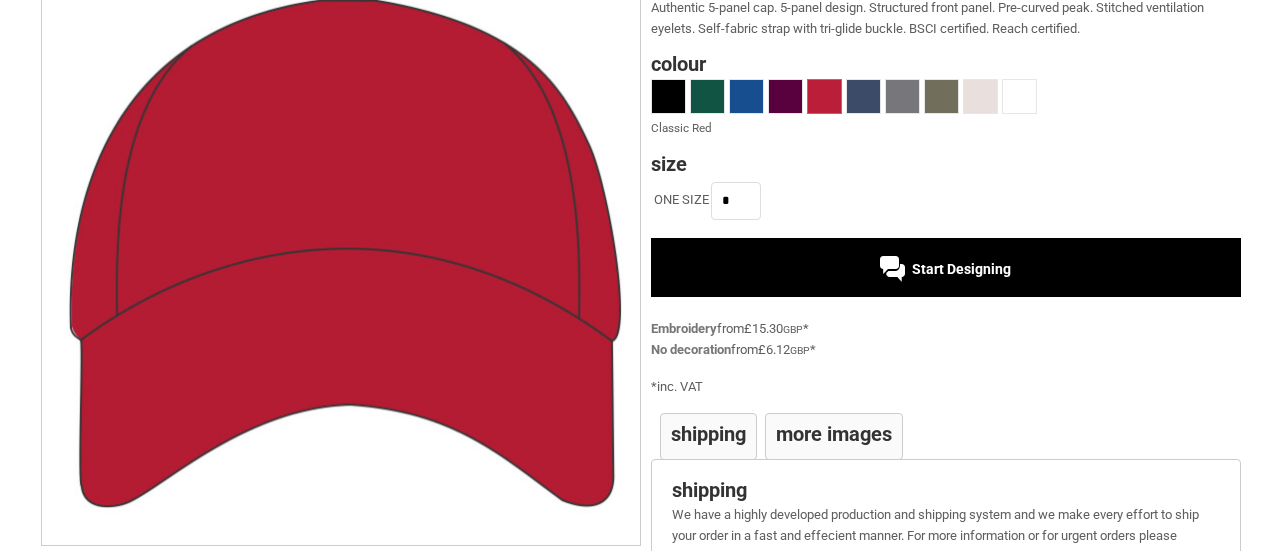 scroll, scrollTop: 300, scrollLeft: 0, axis: vertical 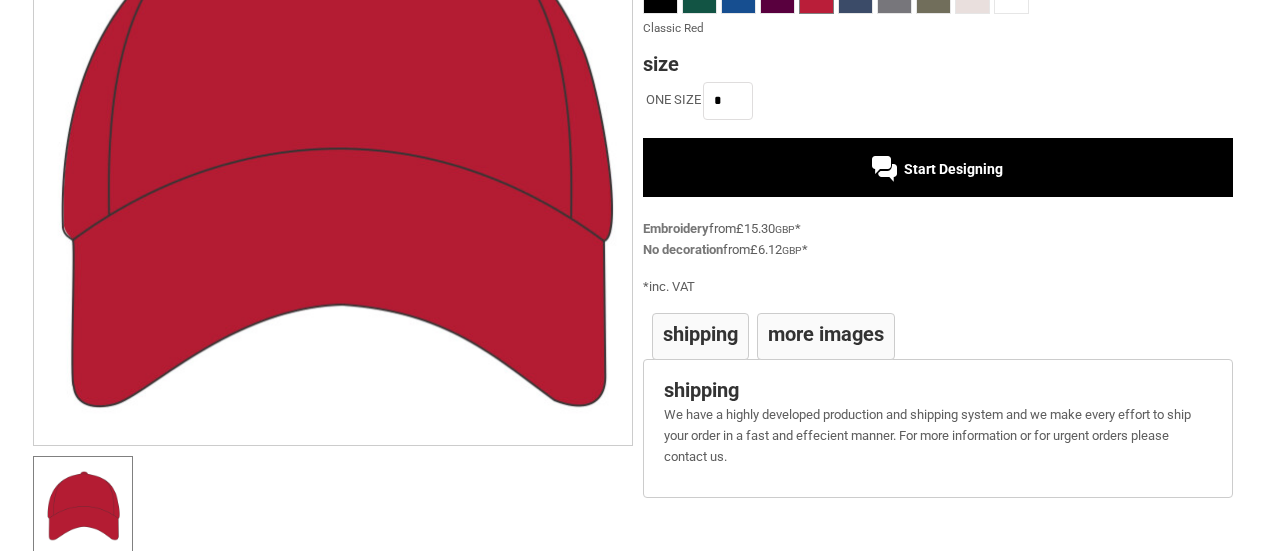 click on "Start Designing" at bounding box center (953, 169) 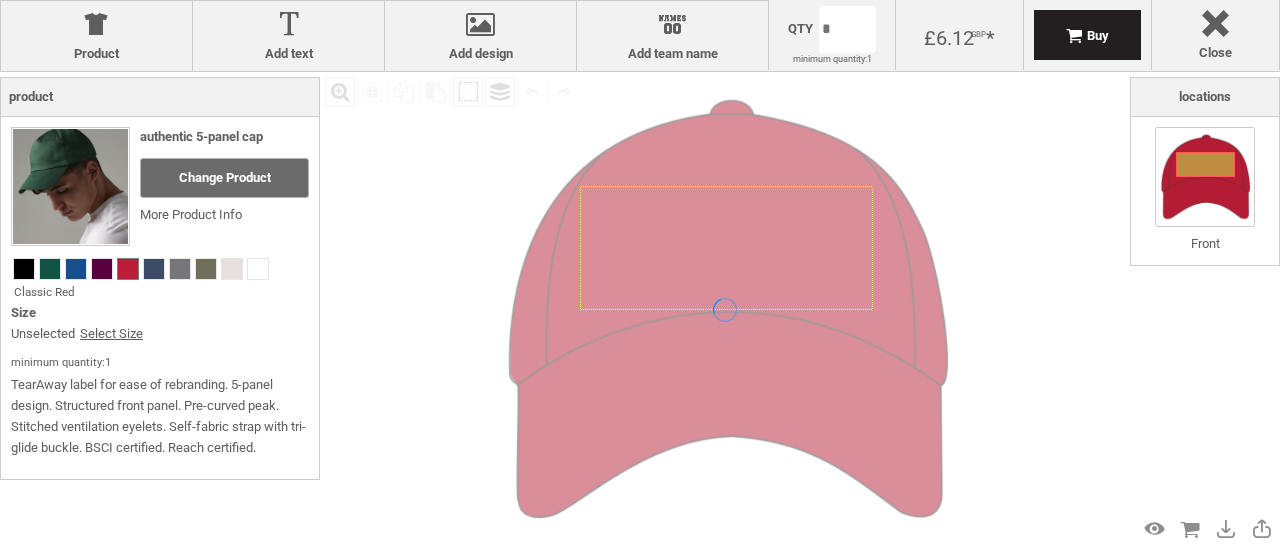 scroll, scrollTop: 0, scrollLeft: 0, axis: both 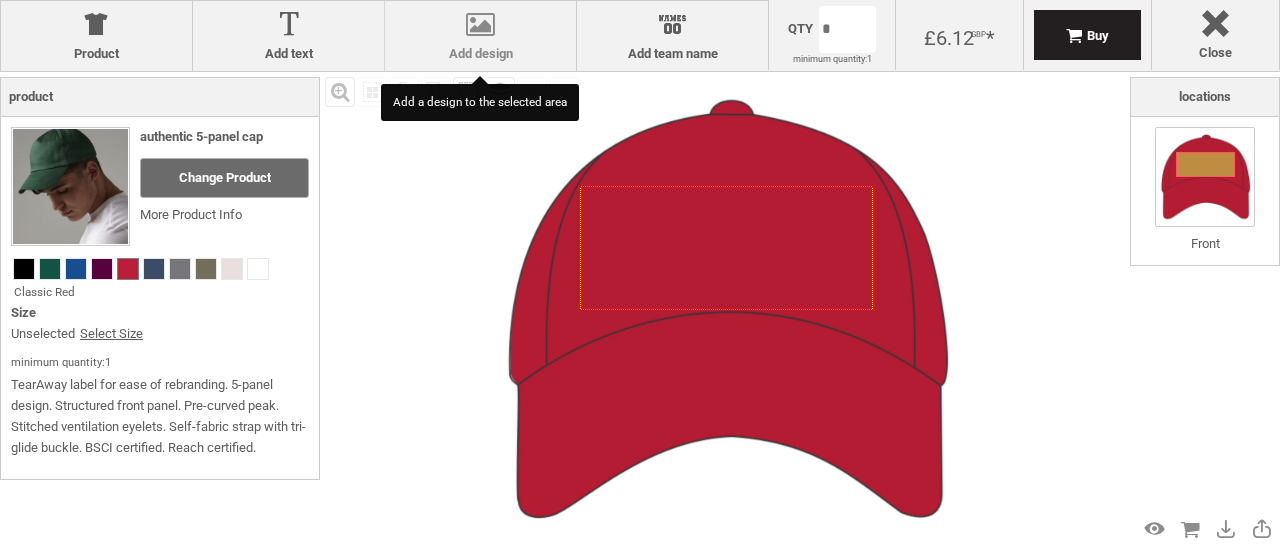 click at bounding box center (480, 28) 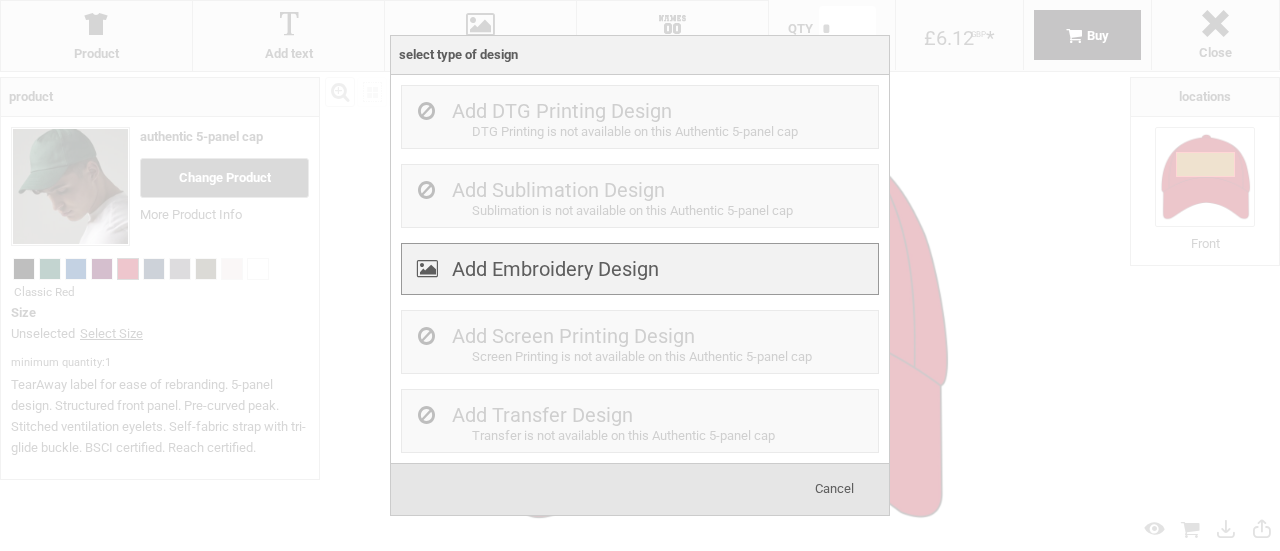 click on "Add Embroidery Design" at bounding box center (555, 269) 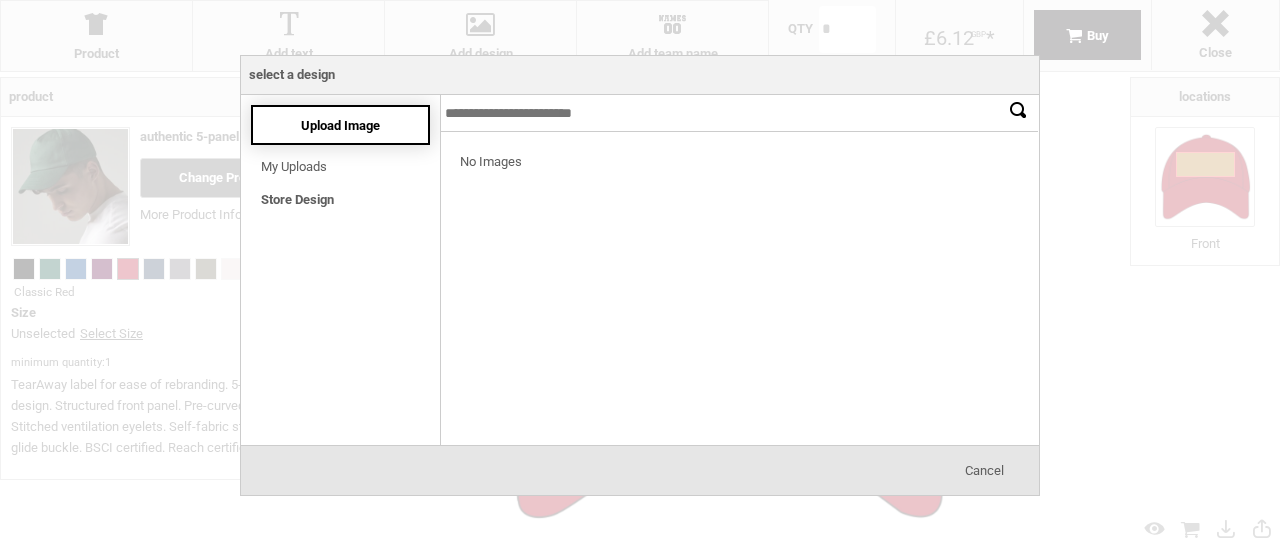 click on "Upload Image" at bounding box center [340, 125] 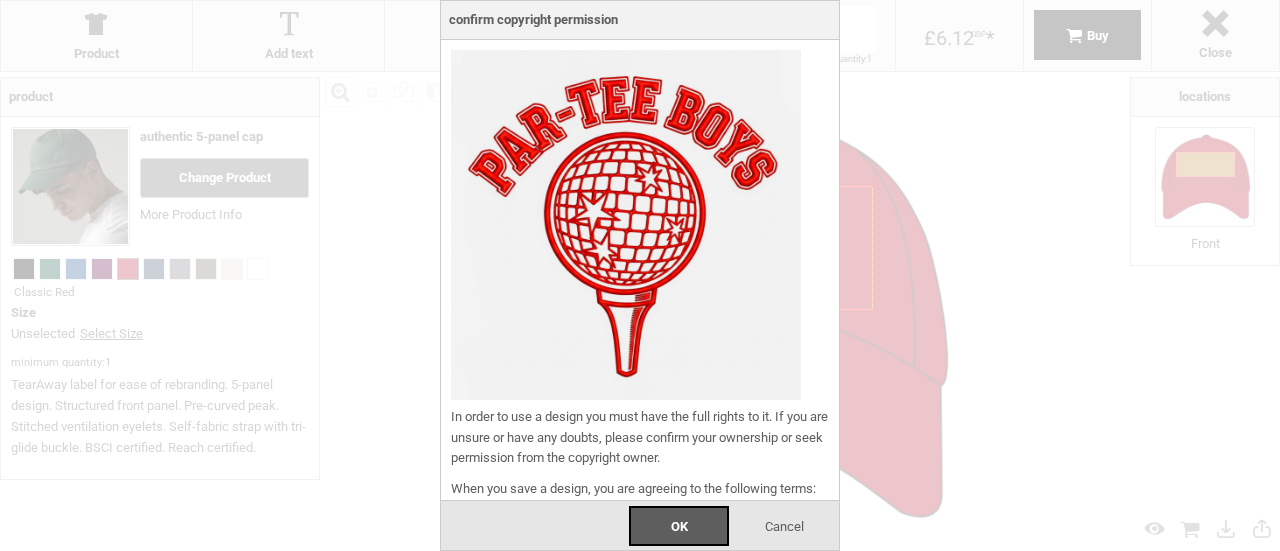 scroll, scrollTop: 175, scrollLeft: 0, axis: vertical 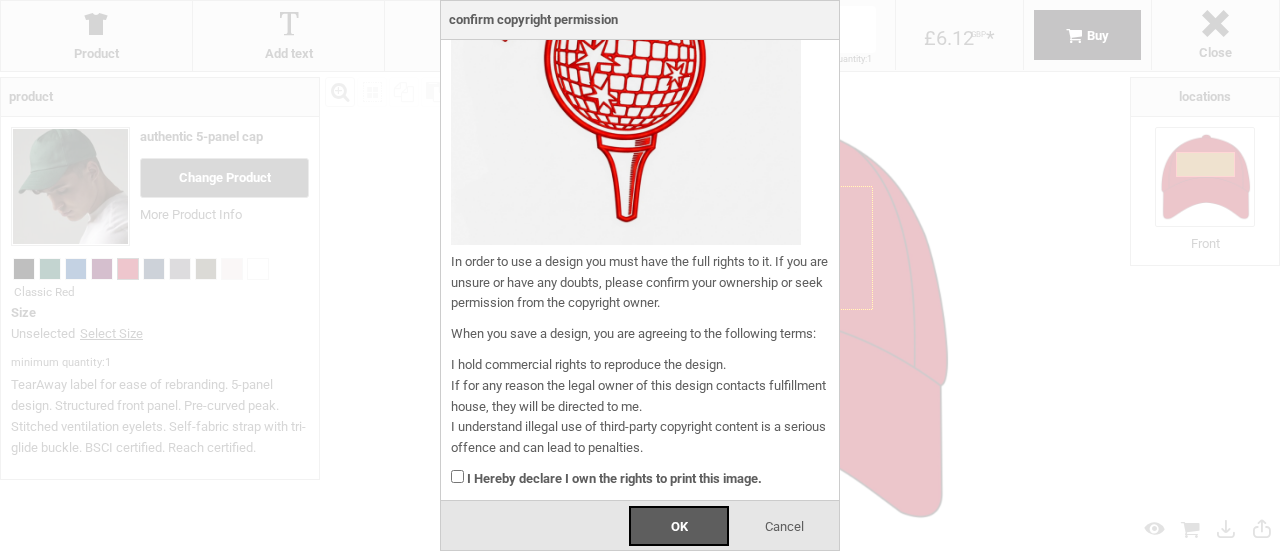 click on "I Hereby declare I own the rights to print this image." at bounding box center [614, 478] 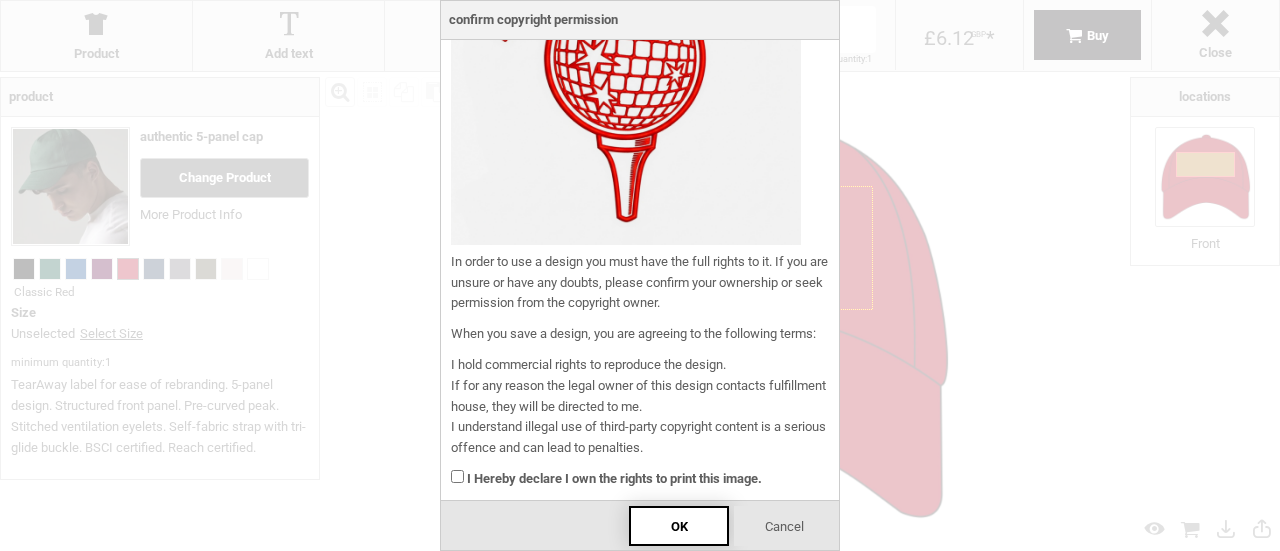 click on "OK" at bounding box center [679, 526] 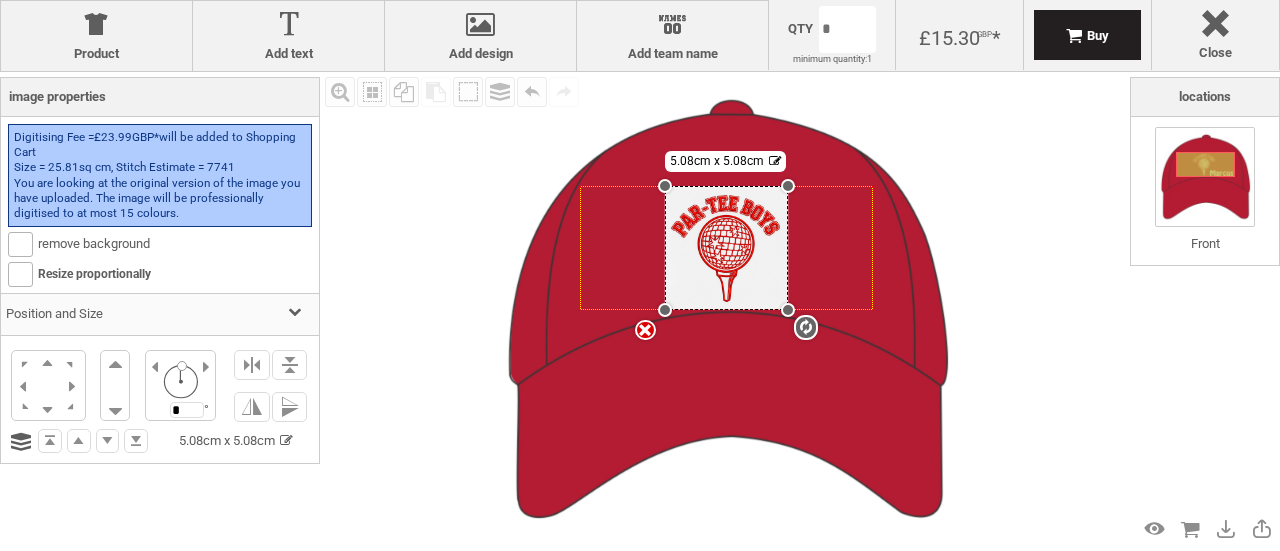 click on "remove background" at bounding box center [79, 243] 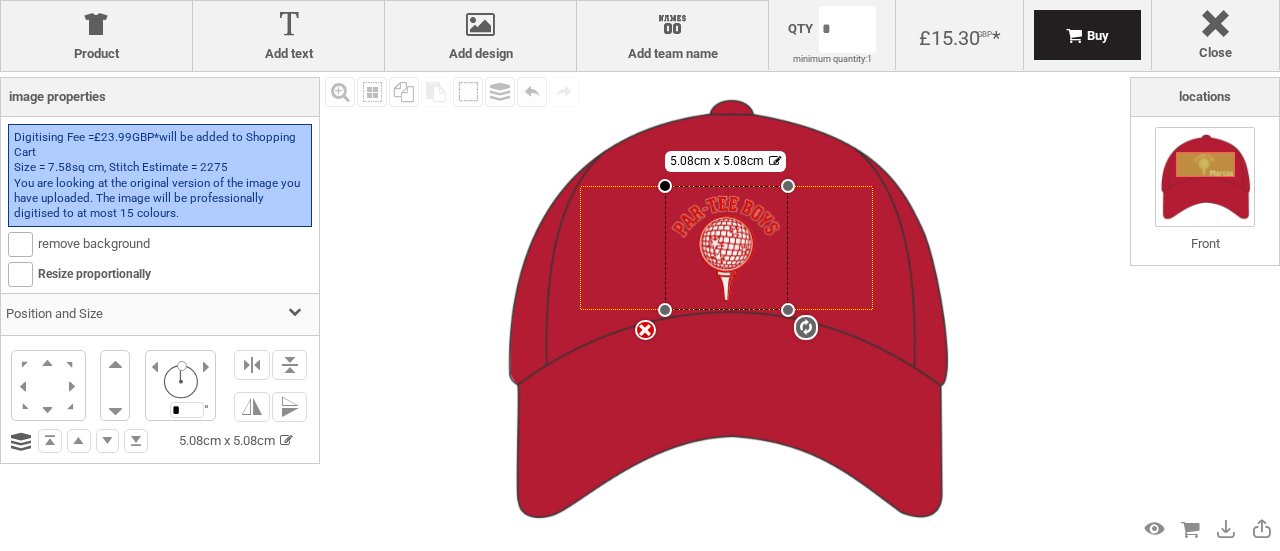 click on "Created with Raphaël 2.1.2         settings 5.08cm x 5.08cm" at bounding box center [726, 248] 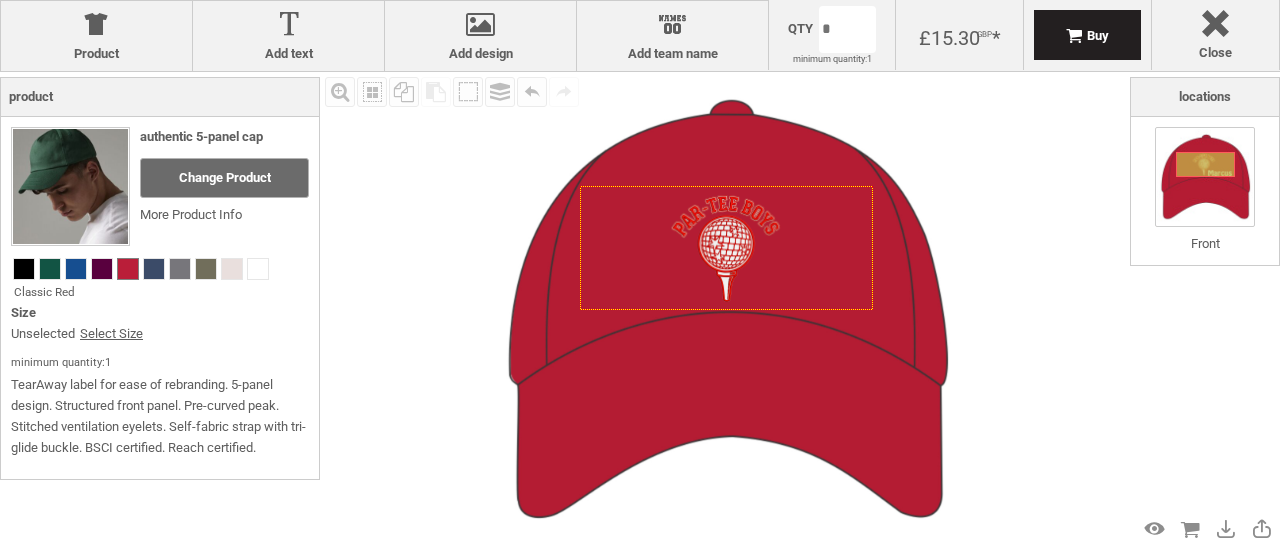 click on "Fill Background
Zoom in
Zoom out
Select All
Copy
All
Selected
Paste
Off
On
Group
Group
Undo
Redo
Created with Raphaël 2.1.2" at bounding box center (725, 310) 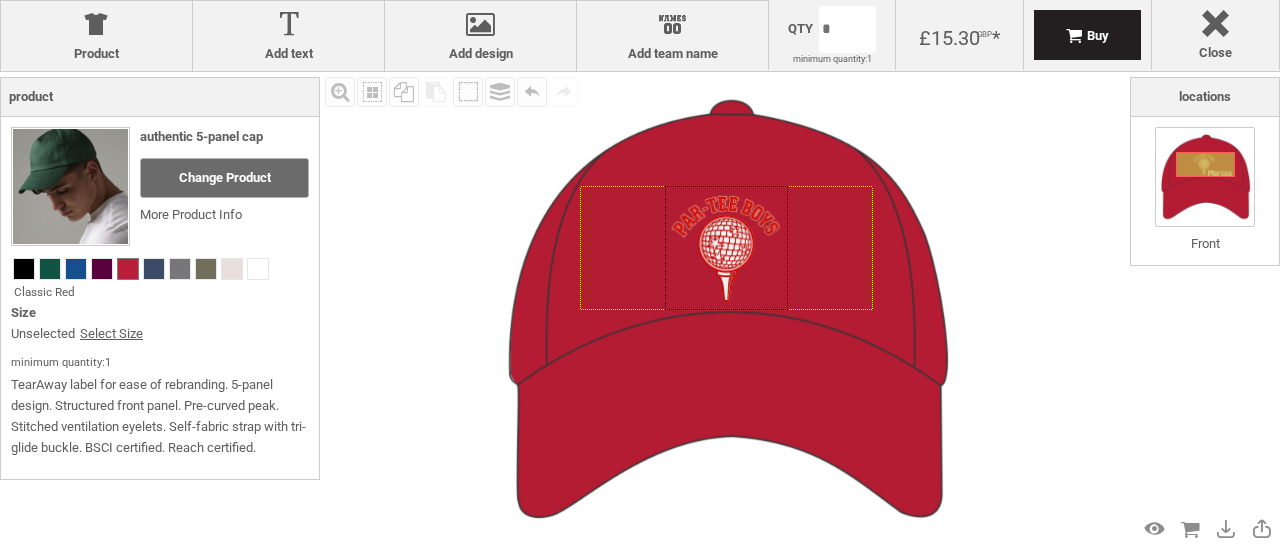 click at bounding box center (726, 248) 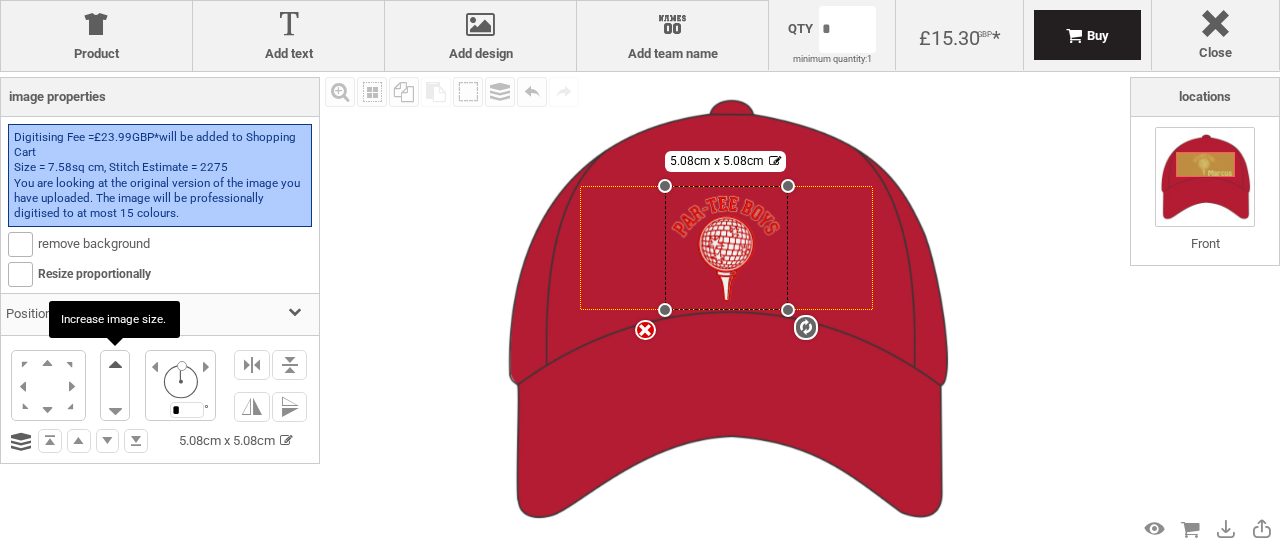 click at bounding box center (115, 368) 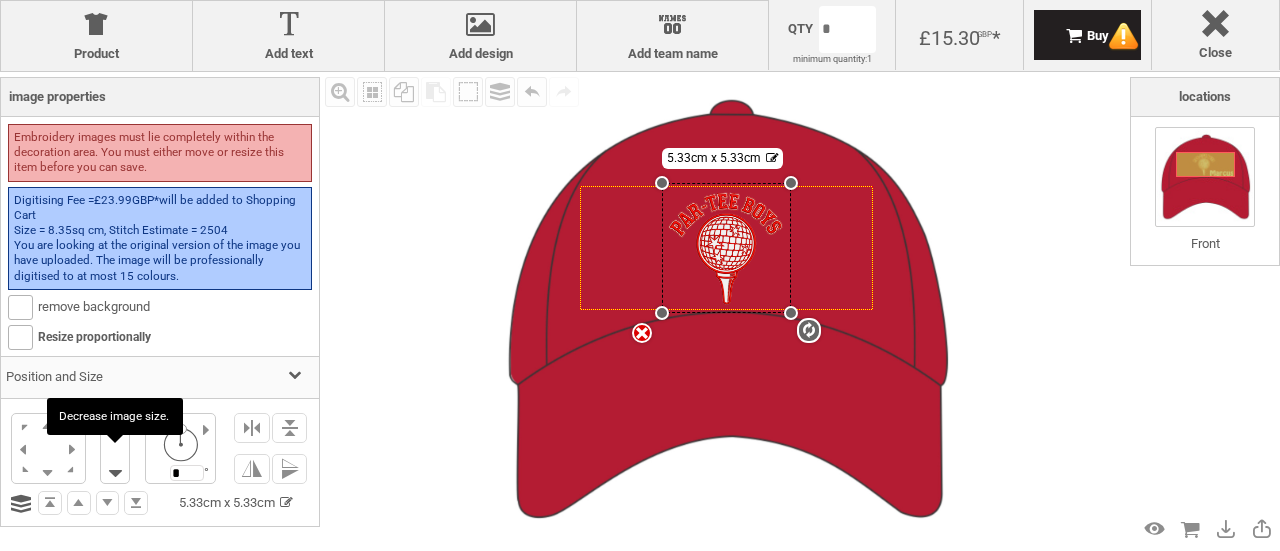 click at bounding box center (115, 465) 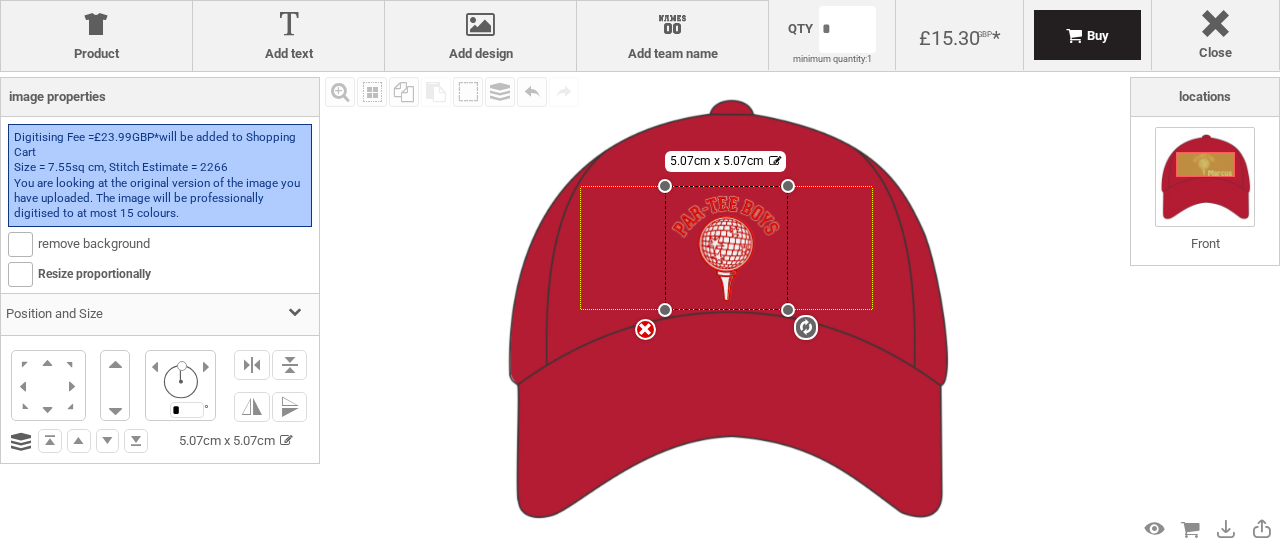 click on "Created with Raphaël 2.1.2         settings [SIZE]x[SIZE]" at bounding box center (725, 310) 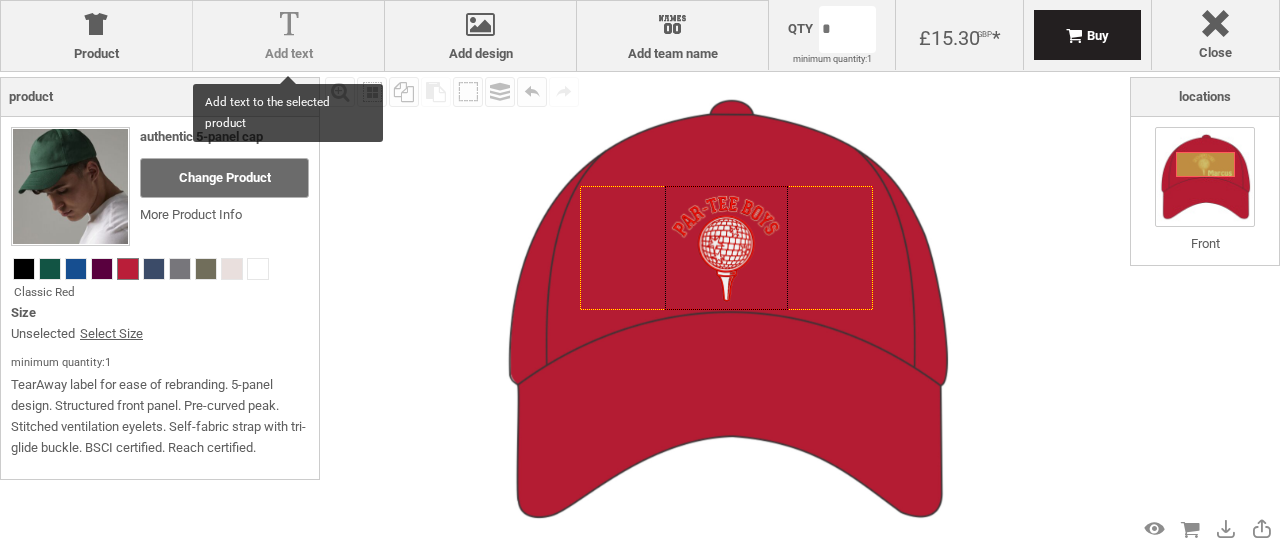 click at bounding box center [288, 28] 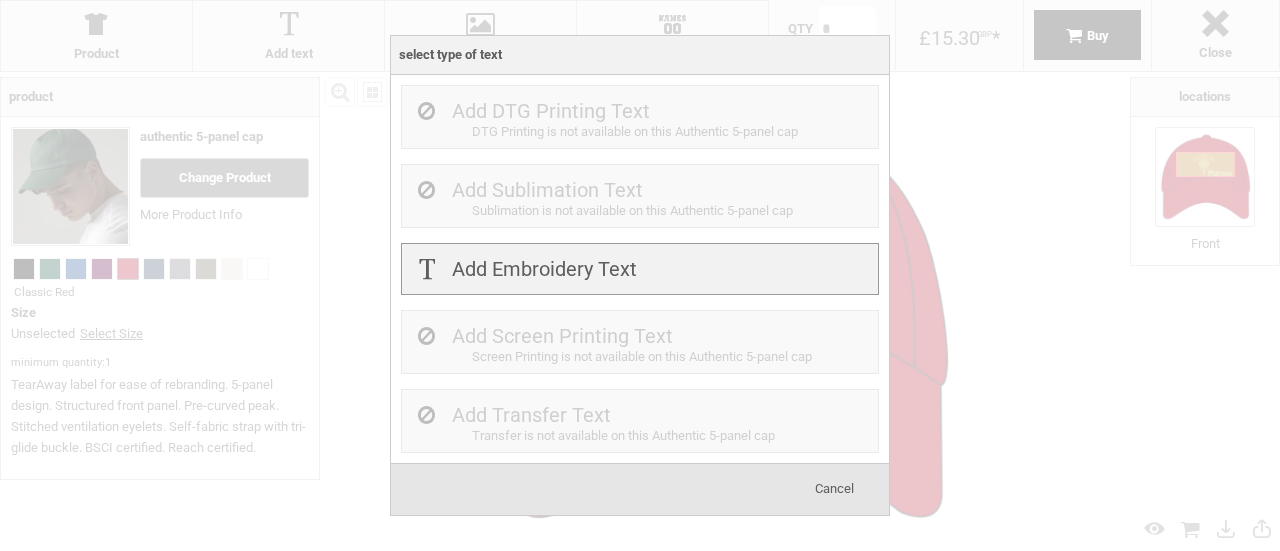 click on "Add Embroidery Text" at bounding box center [544, 269] 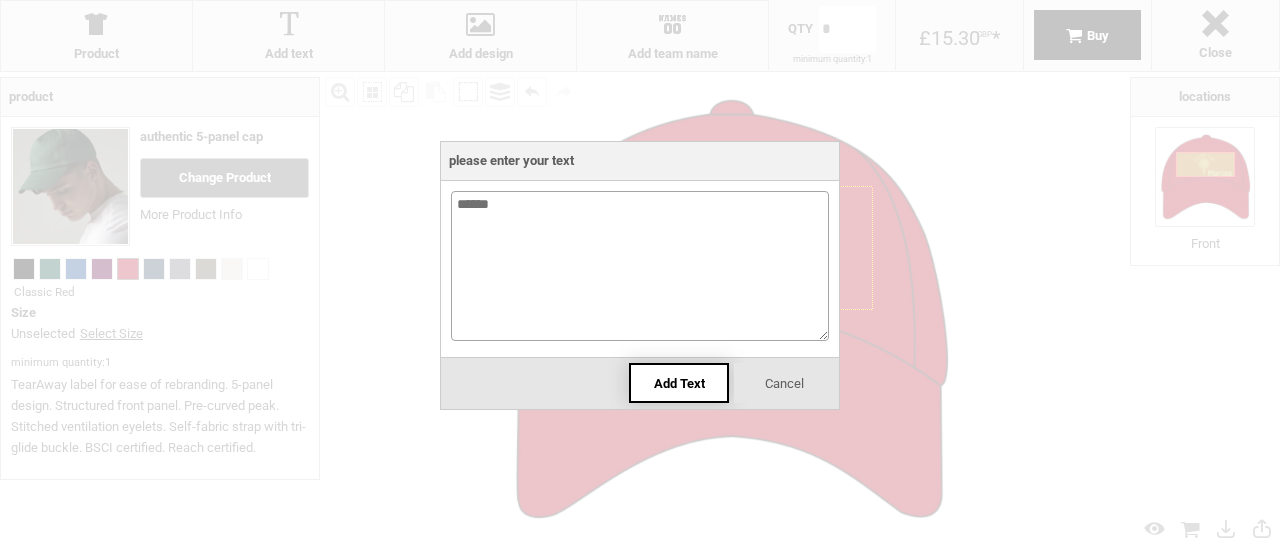 type on "******" 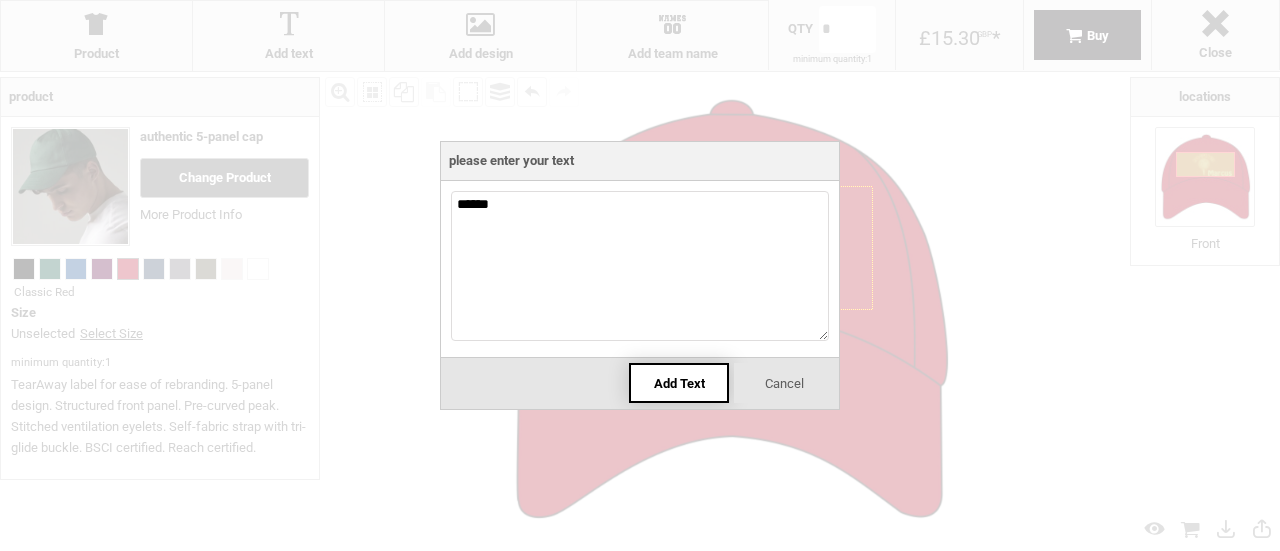 click on "Add Text" at bounding box center [679, 383] 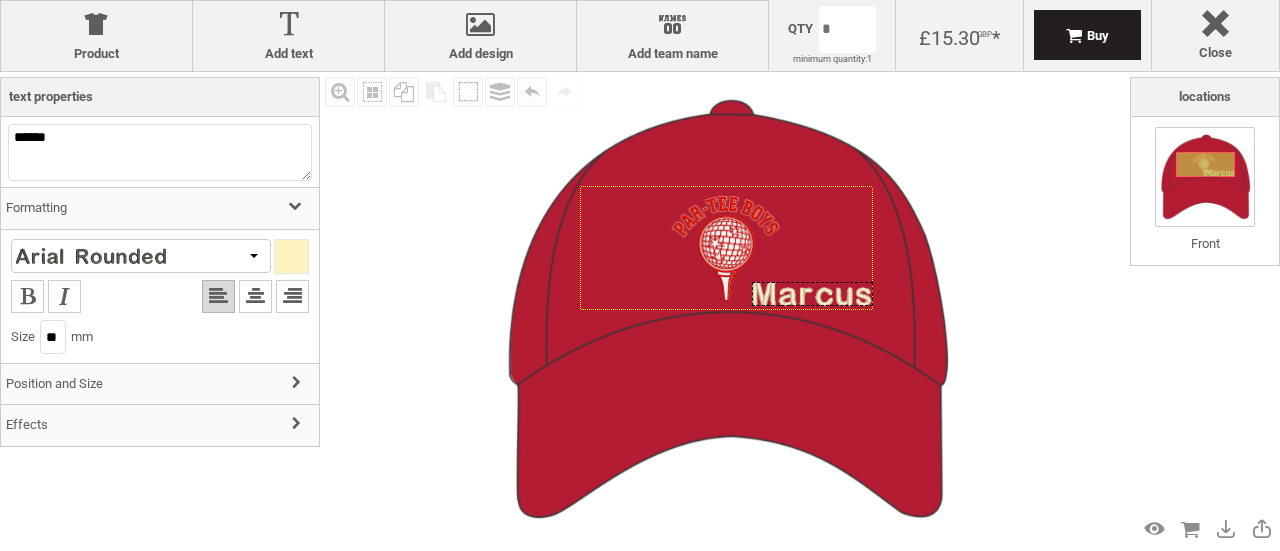 drag, startPoint x: 764, startPoint y: 249, endPoint x: 889, endPoint y: 295, distance: 133.19534 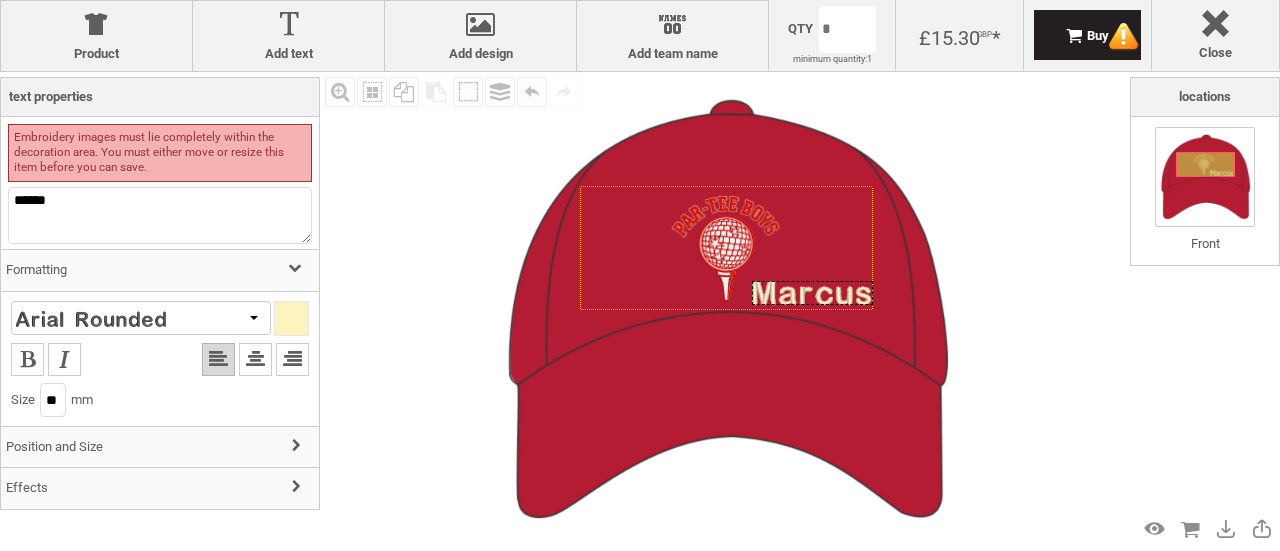 click on "Created with Raphaël 2.1.2" at bounding box center (812, 293) 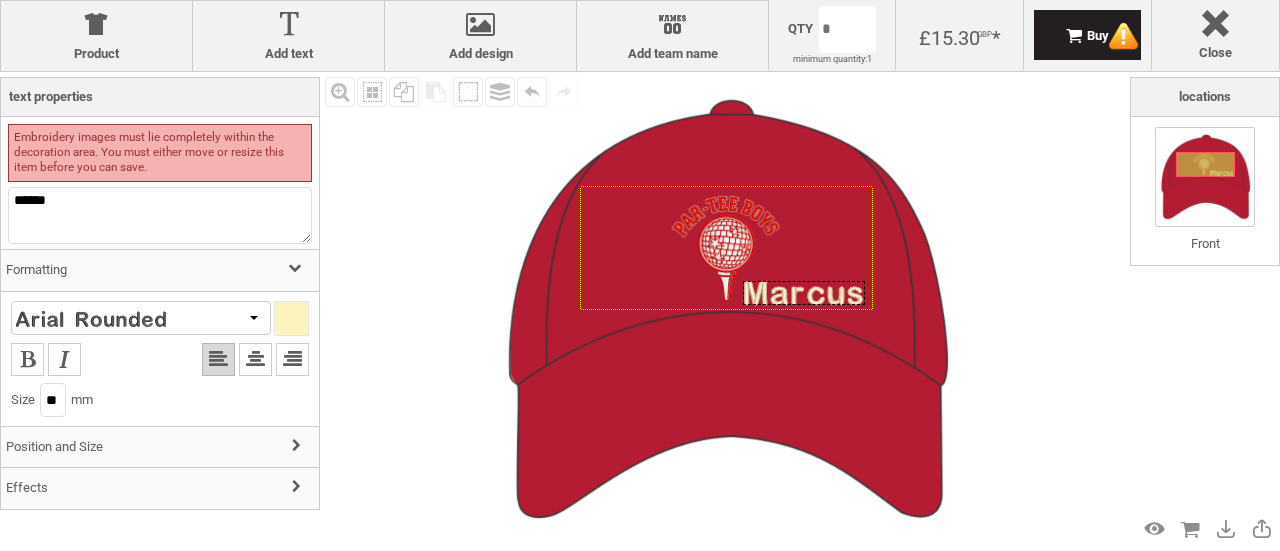 click on "Created with Raphaël 2.1.2" at bounding box center (803, 293) 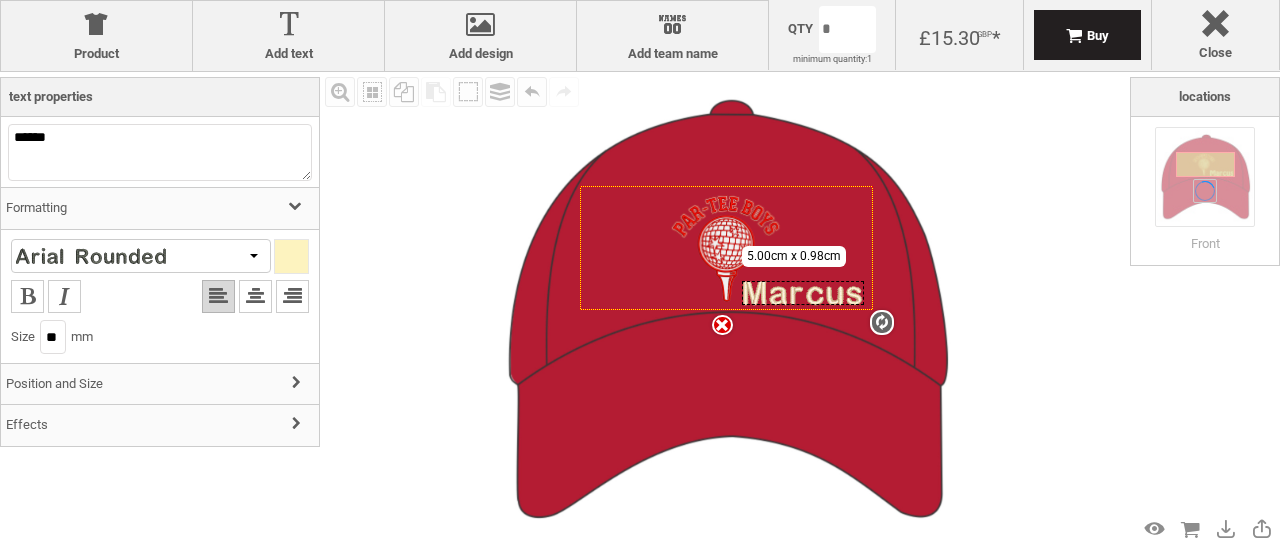 click on "Created with Raphaël 2.1.2         settings [SIZE]x[SIZE]" at bounding box center [802, 293] 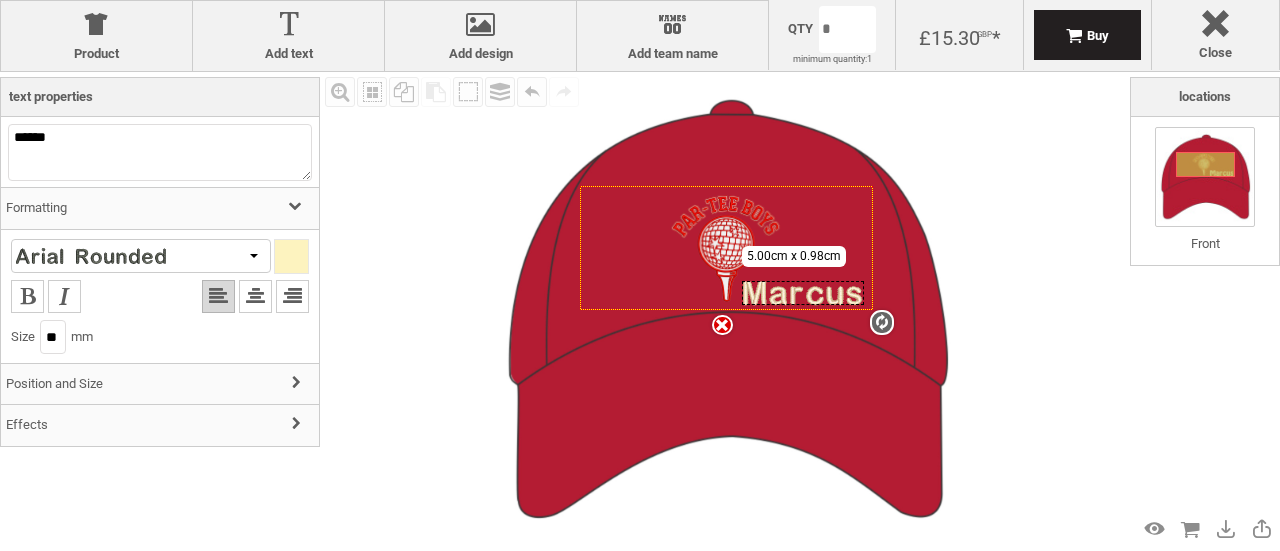 click at bounding box center [291, 256] 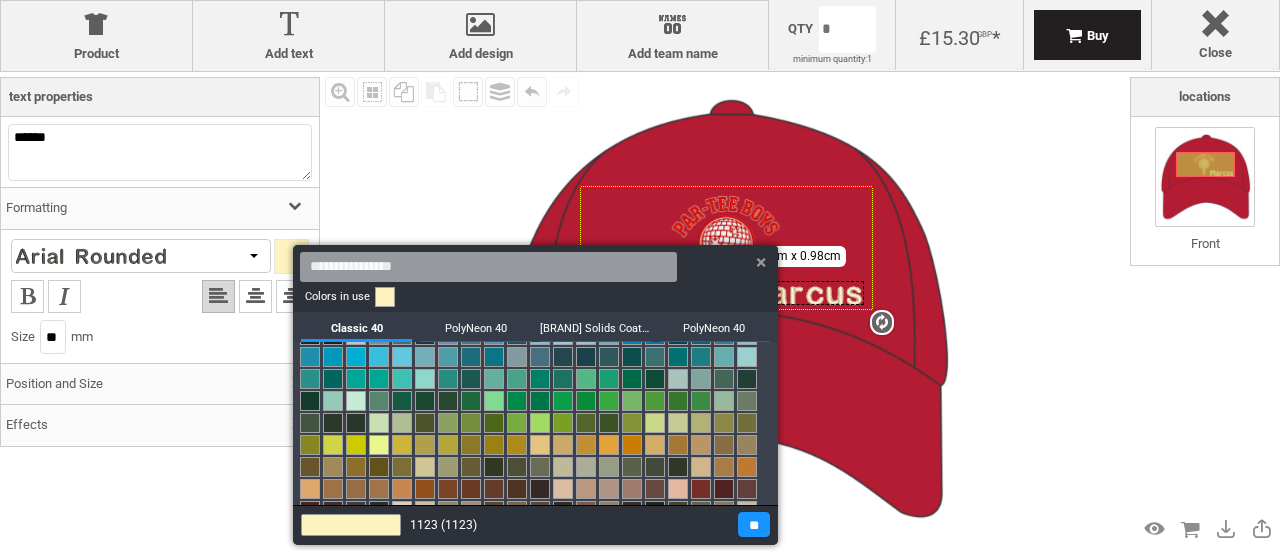 scroll, scrollTop: 306, scrollLeft: 0, axis: vertical 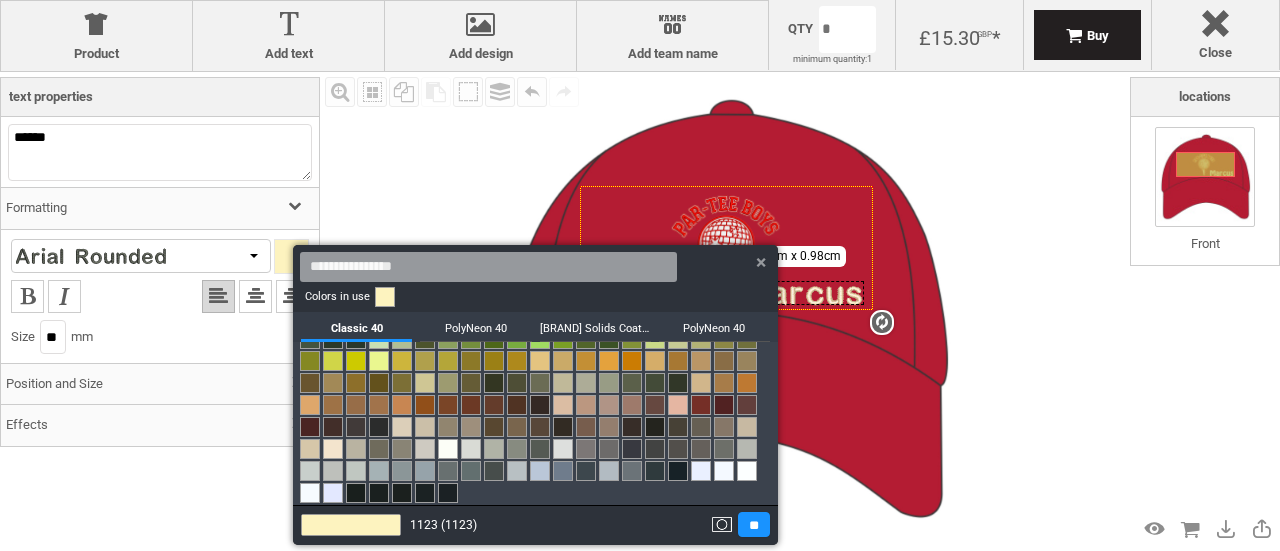 click at bounding box center (747, 471) 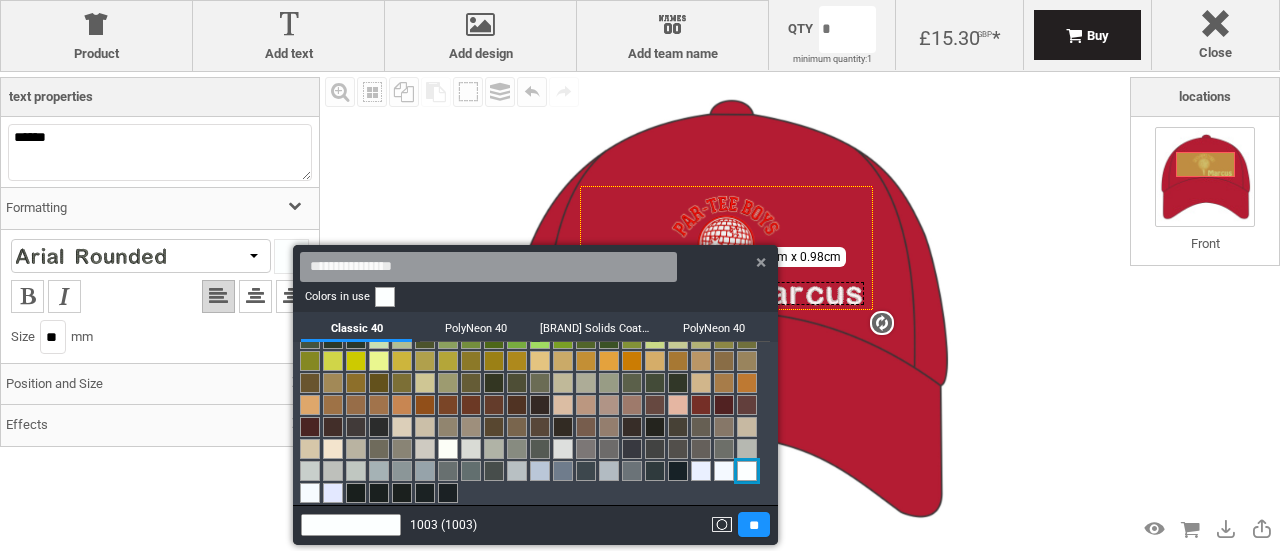 click on "PolyNeon 40" at bounding box center [714, 327] 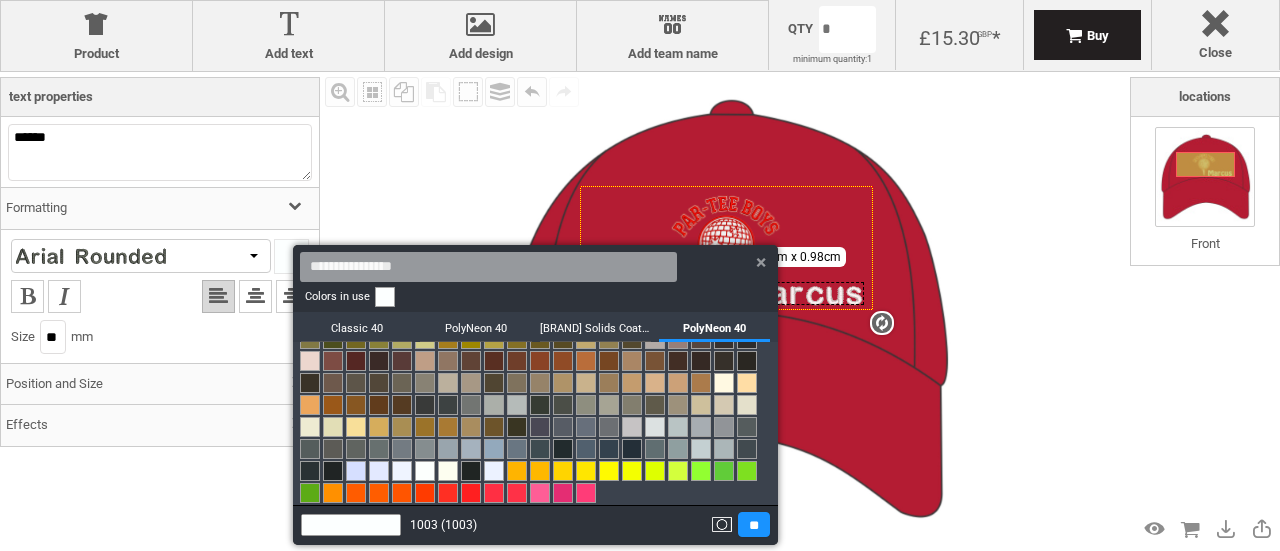 scroll, scrollTop: 328, scrollLeft: 0, axis: vertical 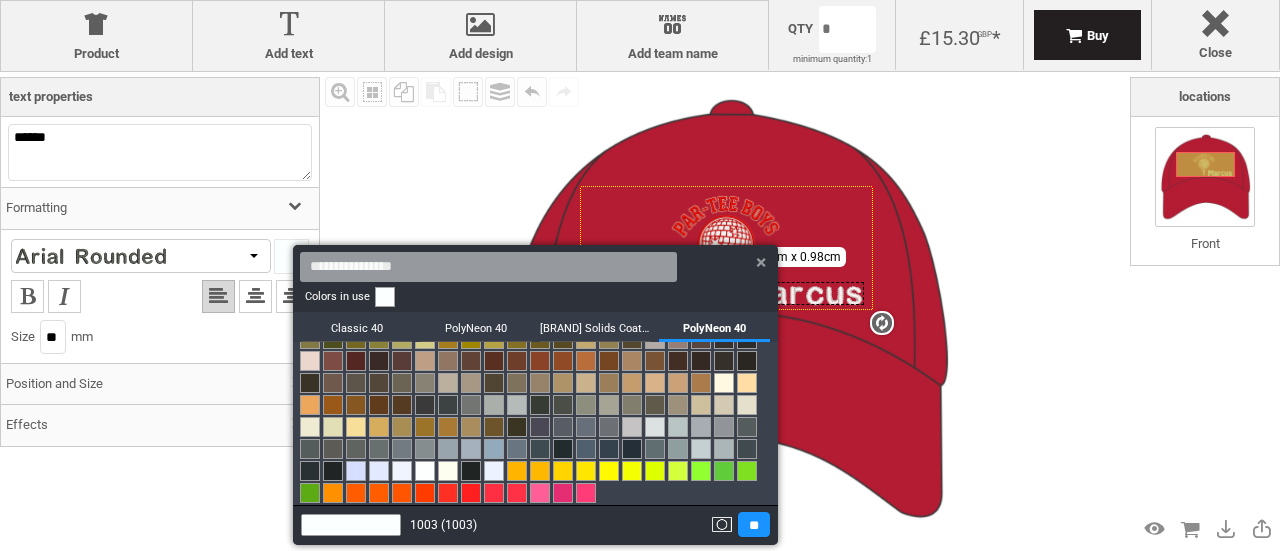click at bounding box center (425, 471) 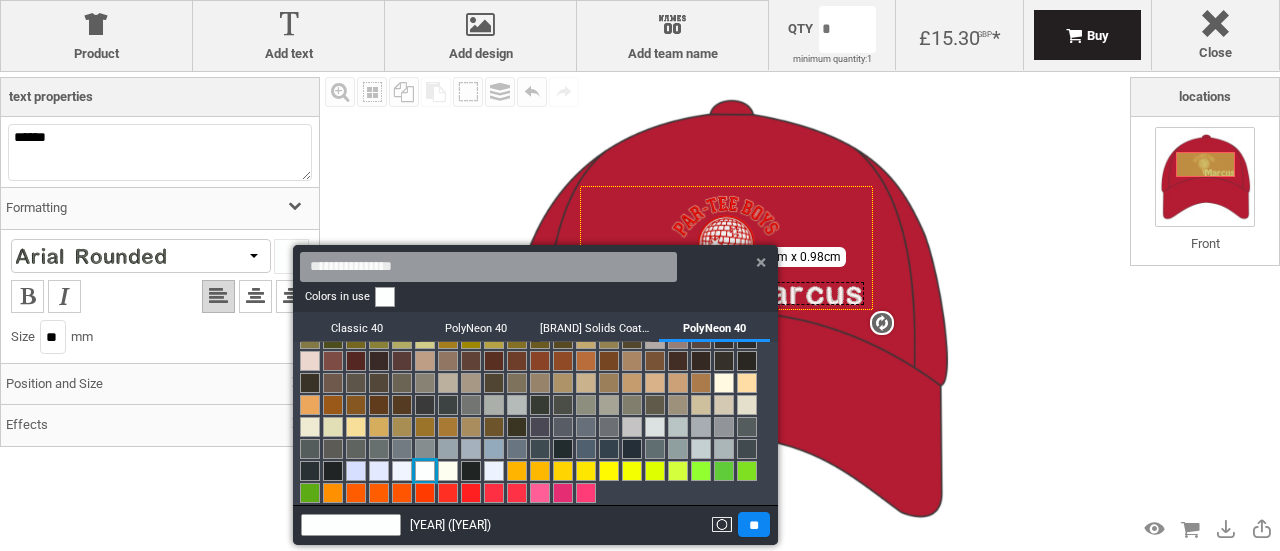 click on "**" at bounding box center (754, 524) 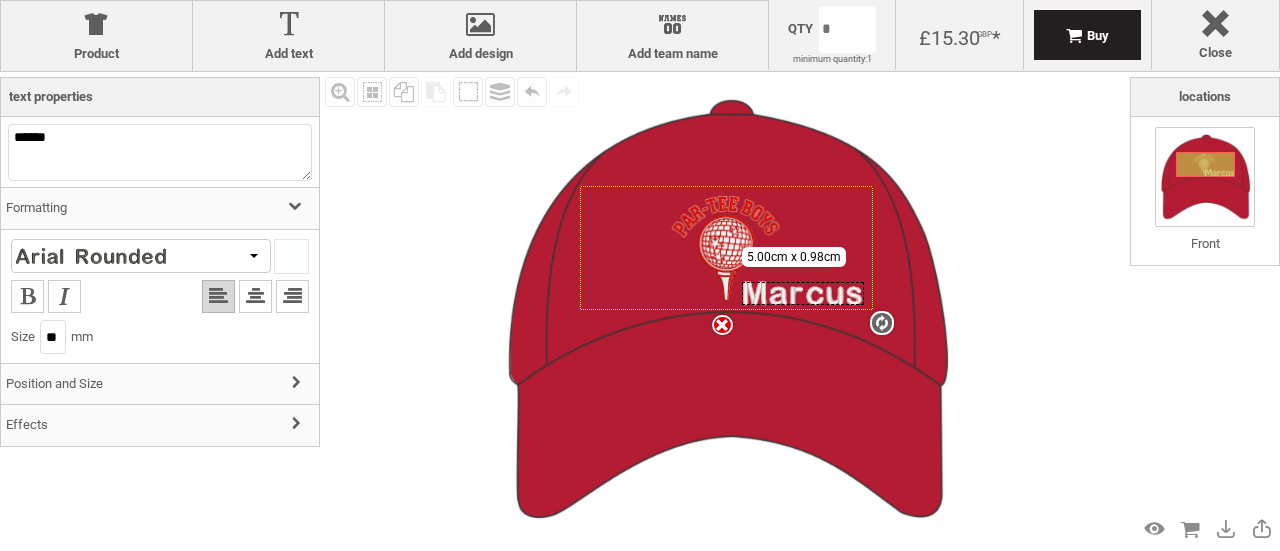 click at bounding box center [91, 256] 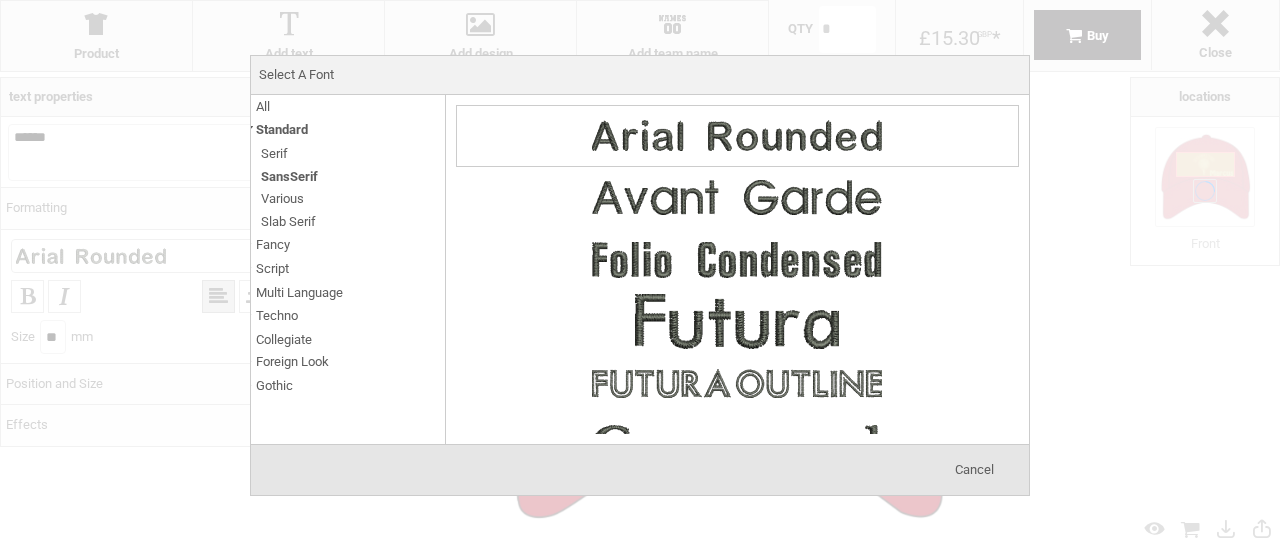 click on "Script" at bounding box center (272, 268) 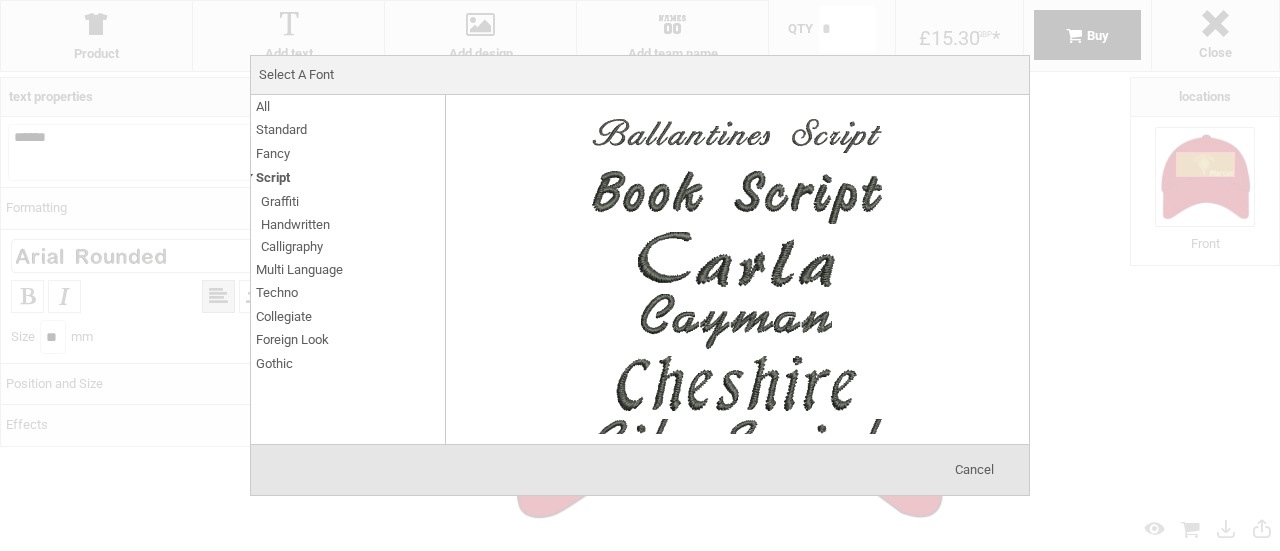 click on "Fancy" at bounding box center [273, 153] 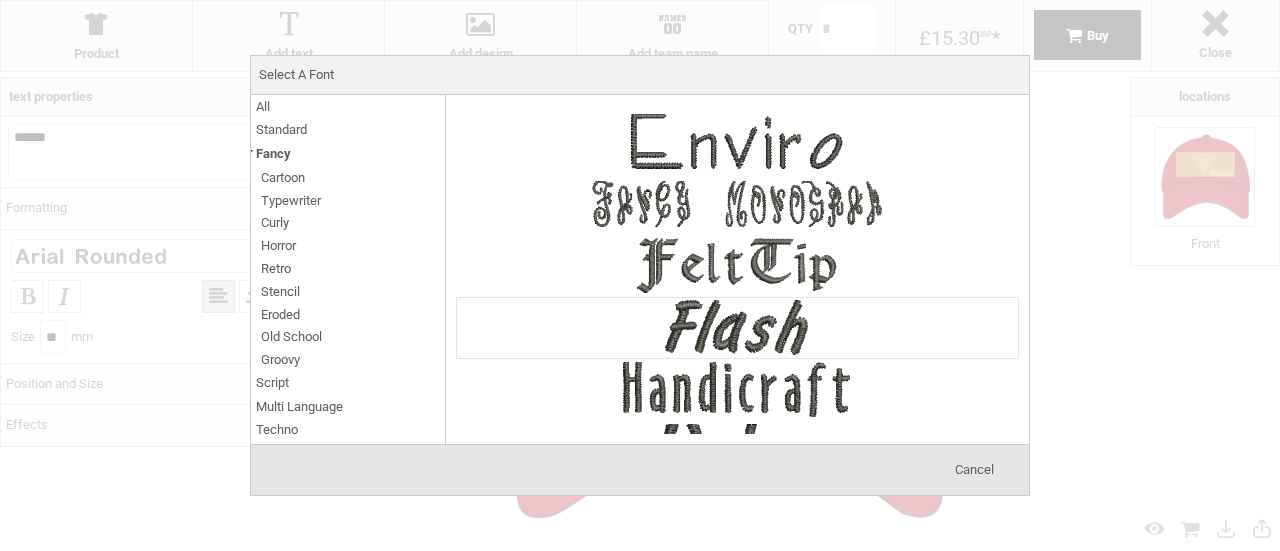 scroll, scrollTop: 900, scrollLeft: 0, axis: vertical 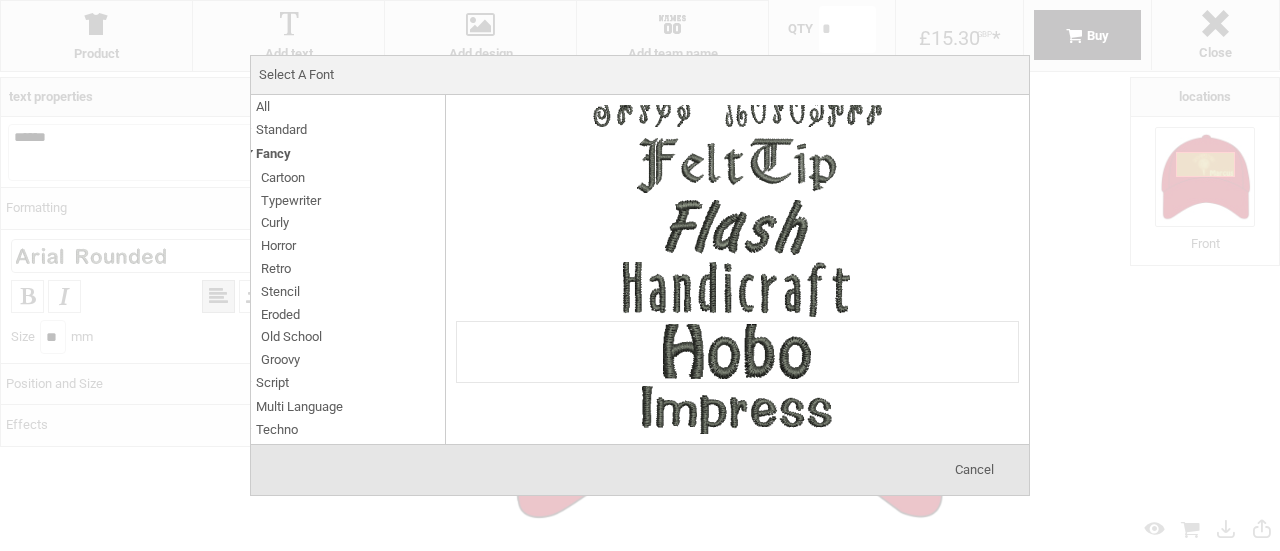 click at bounding box center [737, 352] 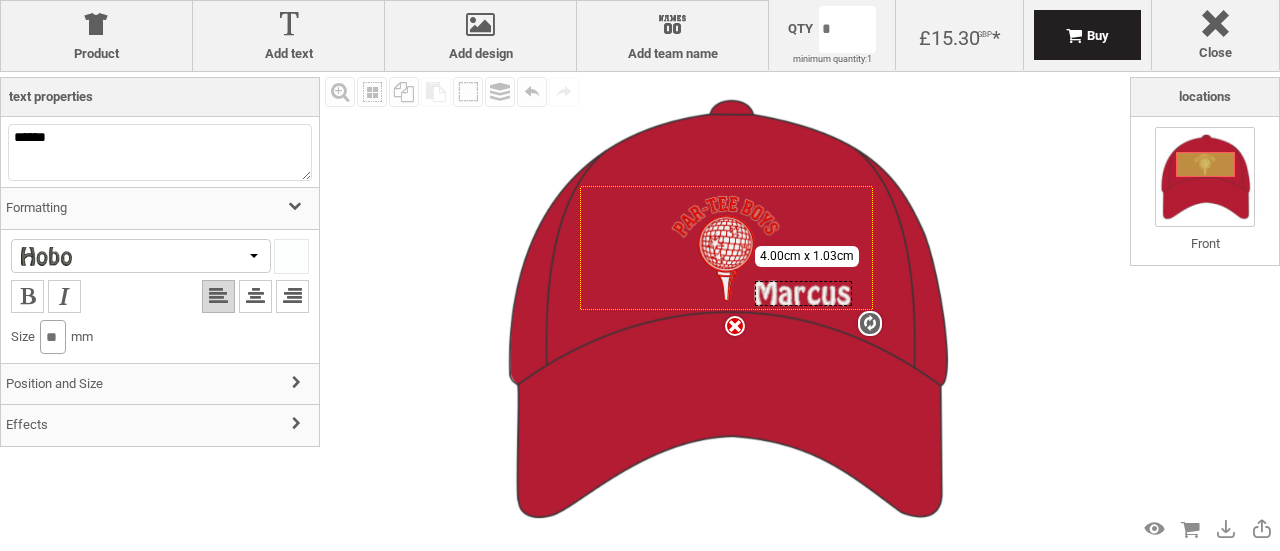 click on "**" at bounding box center (53, 337) 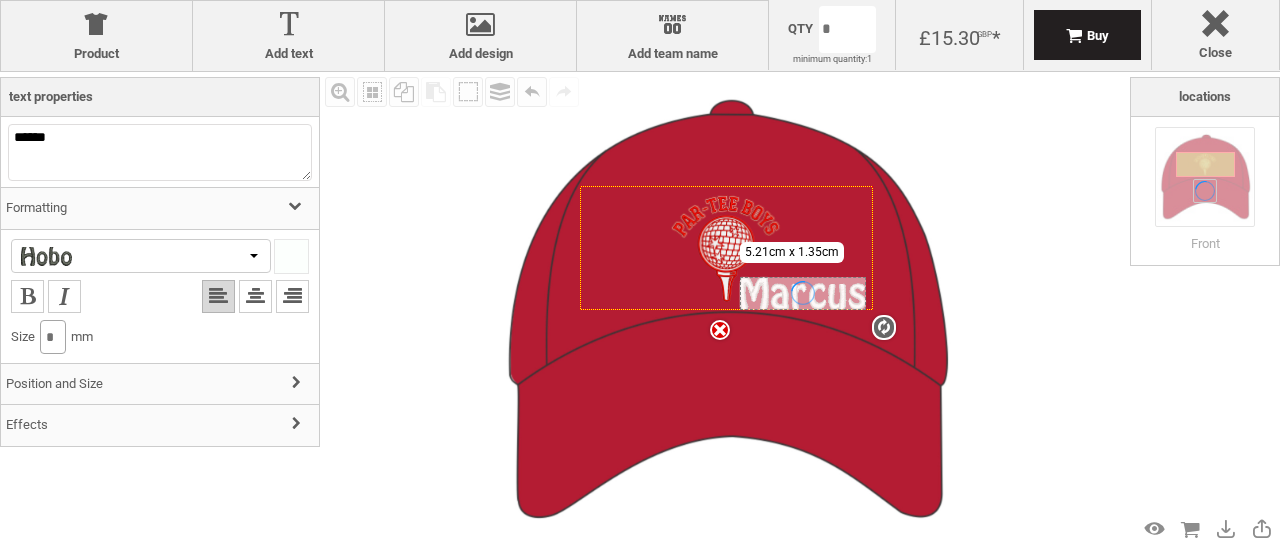 type on "**" 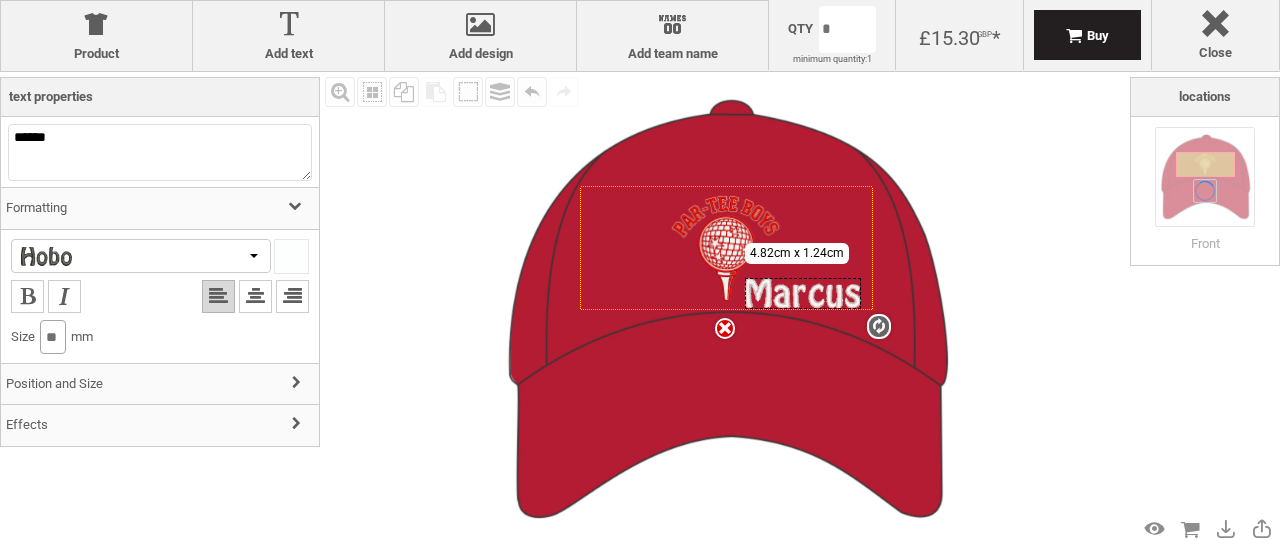 click on "Created with Raphaël 2.1.2         settings 4.82cm x 1.24cm" at bounding box center (803, 293) 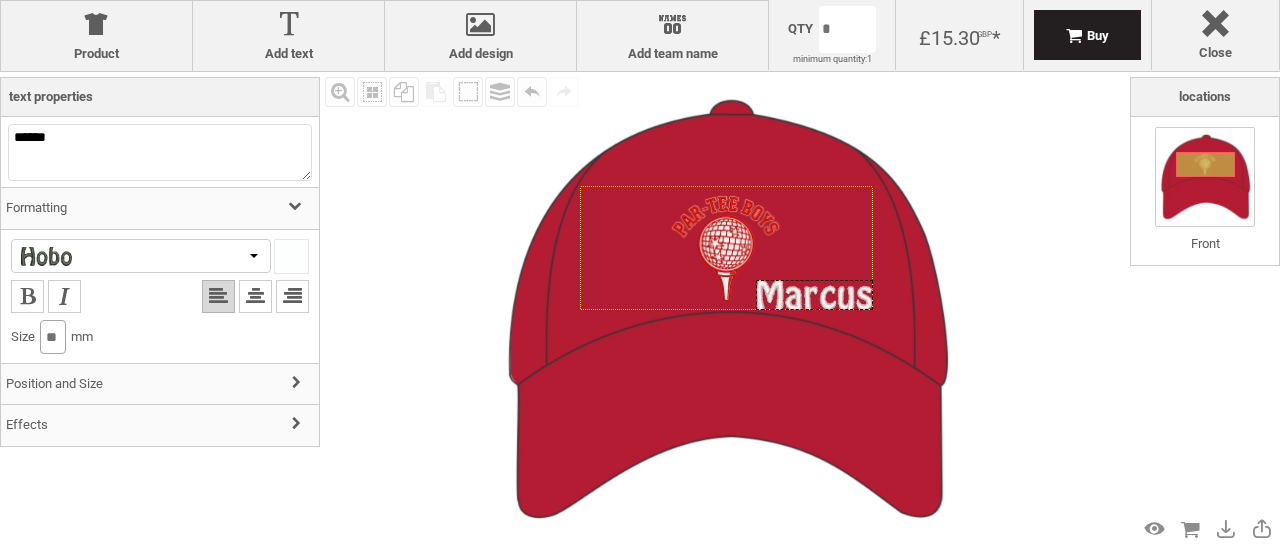 drag, startPoint x: 828, startPoint y: 291, endPoint x: 951, endPoint y: 297, distance: 123.146255 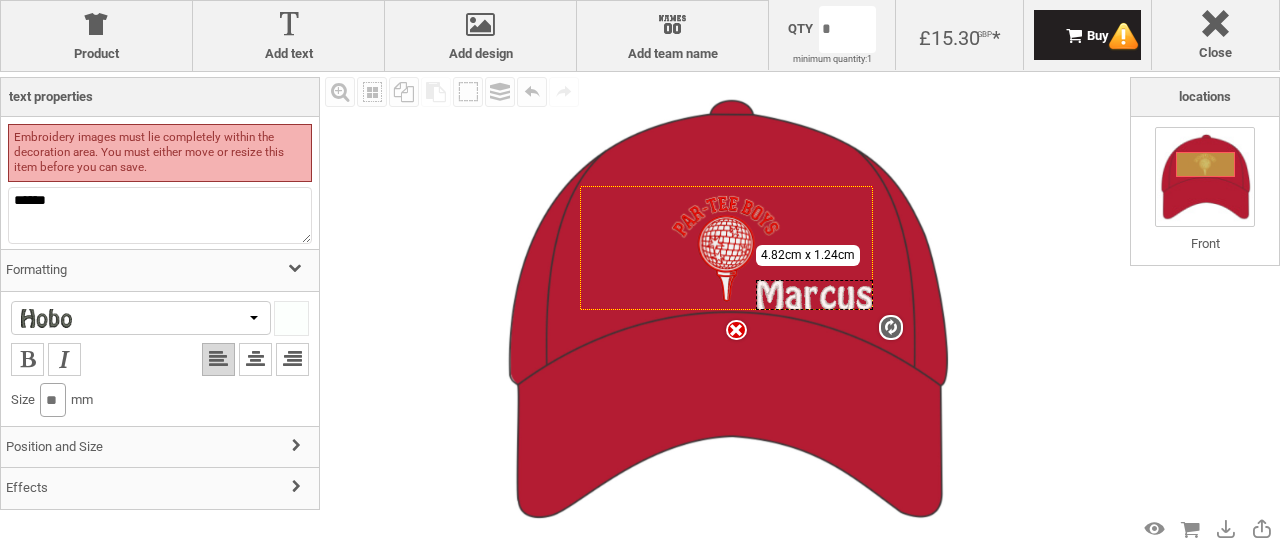 click on "Created with Raphaël 2.1.2         settings 4.82cm x 1.24cm" at bounding box center (814, 295) 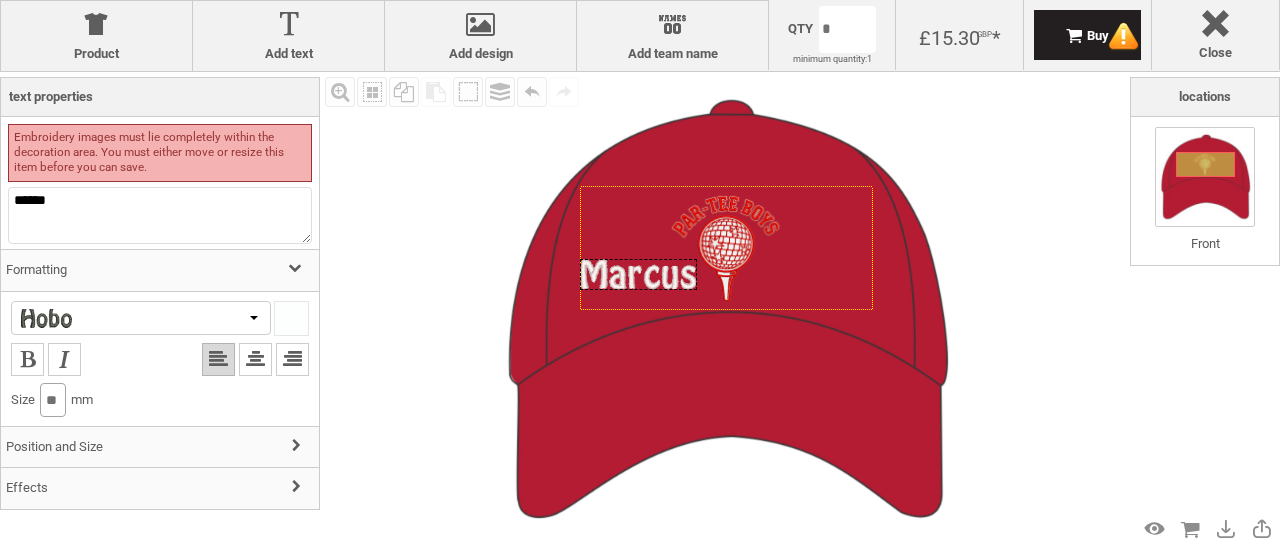 drag, startPoint x: 835, startPoint y: 286, endPoint x: 497, endPoint y: 265, distance: 338.65173 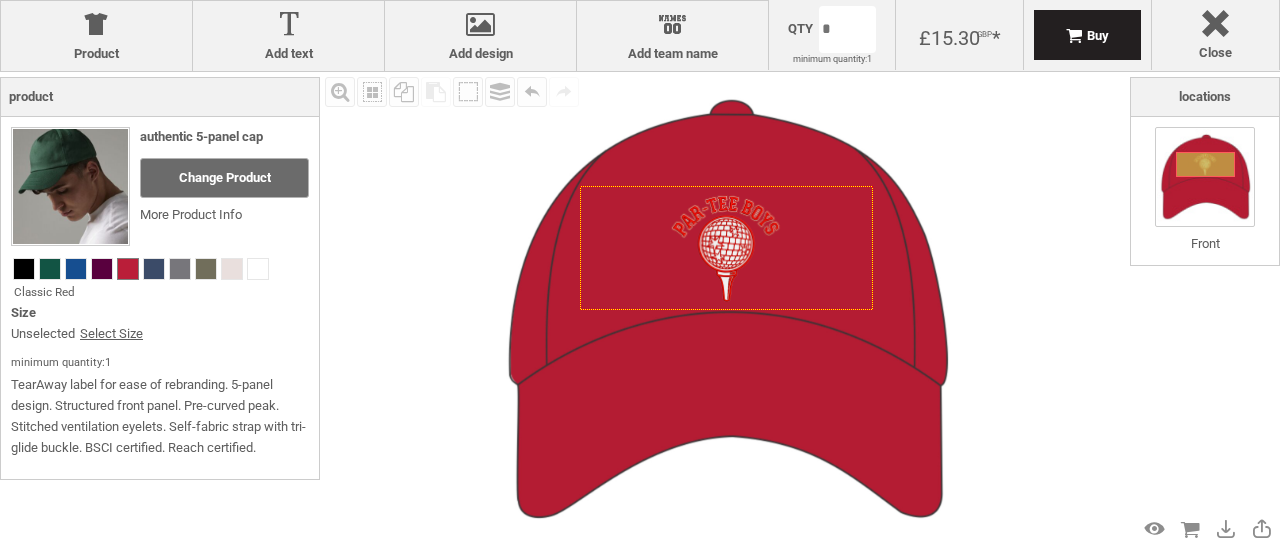 click on "Fill Background
Zoom in
Zoom out
Select All
Copy
All
Selected
Paste
Off
On
Group
Group
Undo
Redo
Created with Raphaël 2.1.2" at bounding box center (725, 310) 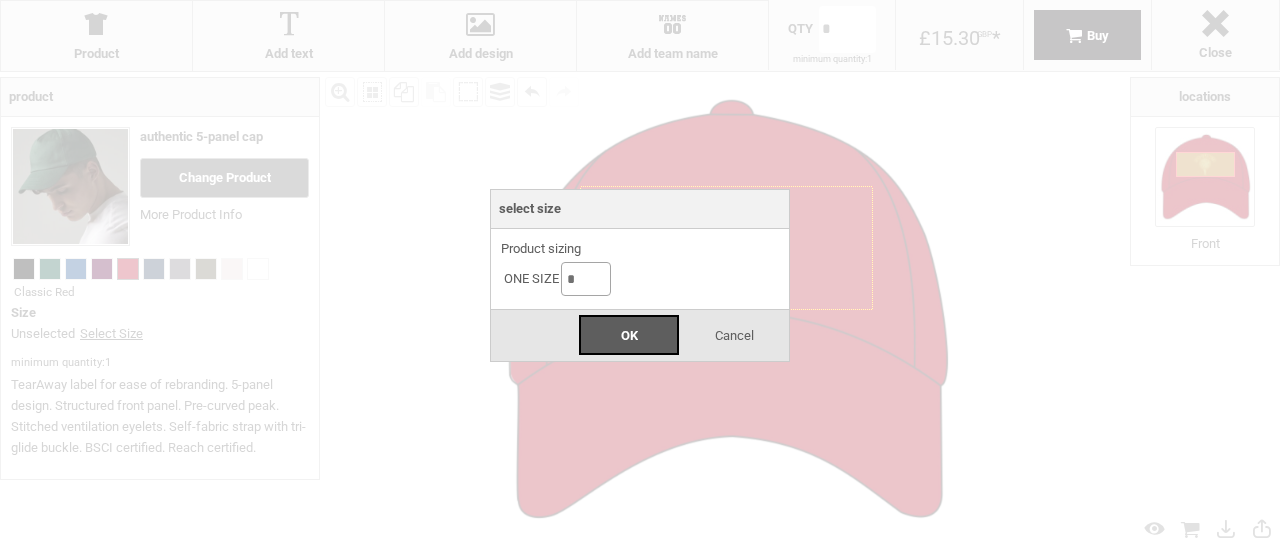 click on "*" at bounding box center [586, 279] 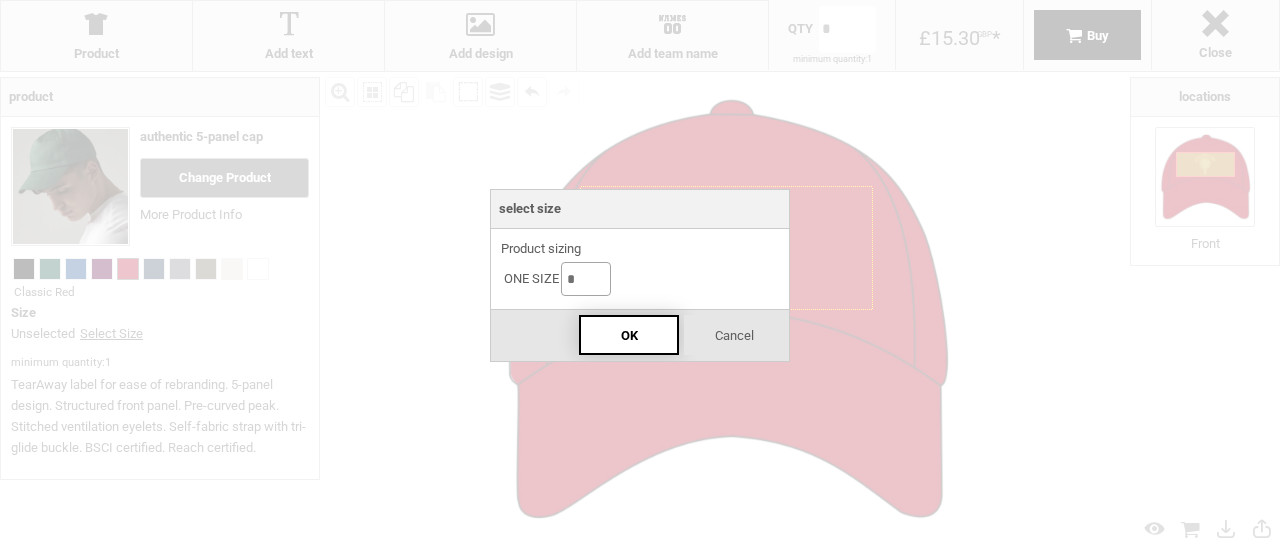 type on "*" 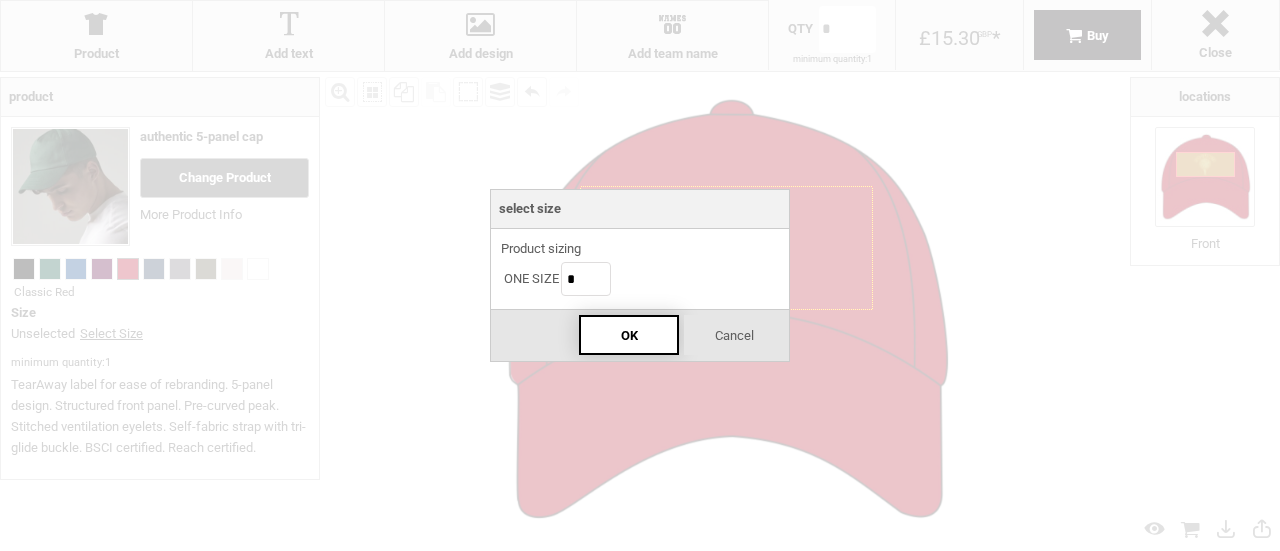 click on "OK" at bounding box center (629, 335) 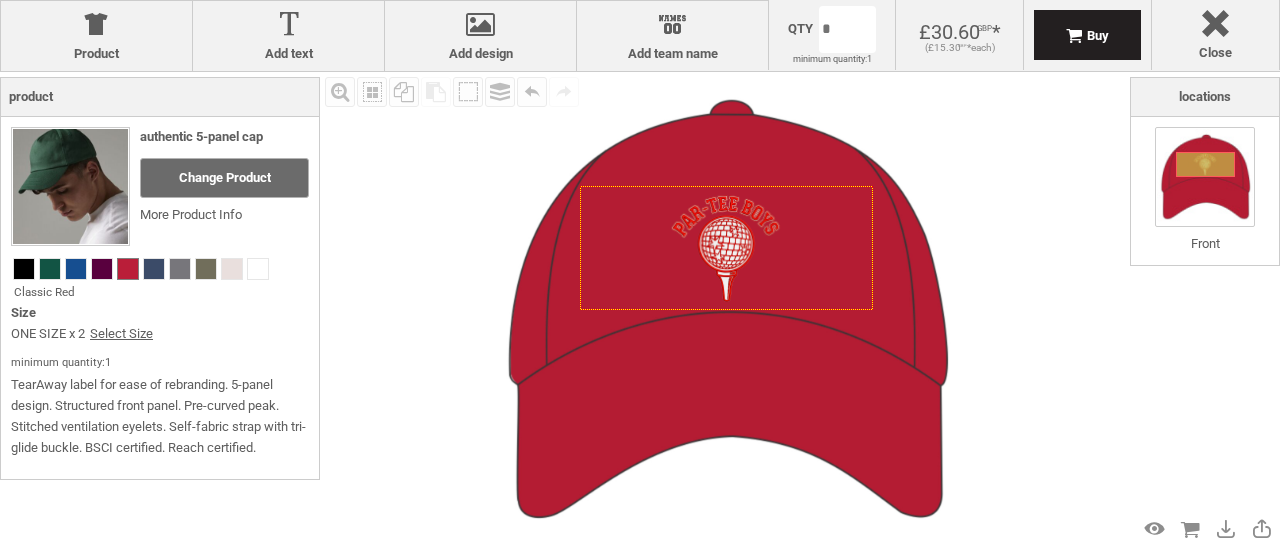 click on "Fill Background
Zoom in
Zoom out
Select All
Copy
All
Selected
Paste
Off
On
Group
Group
Undo
Redo
Created with Raphaël 2.1.2" at bounding box center (725, 310) 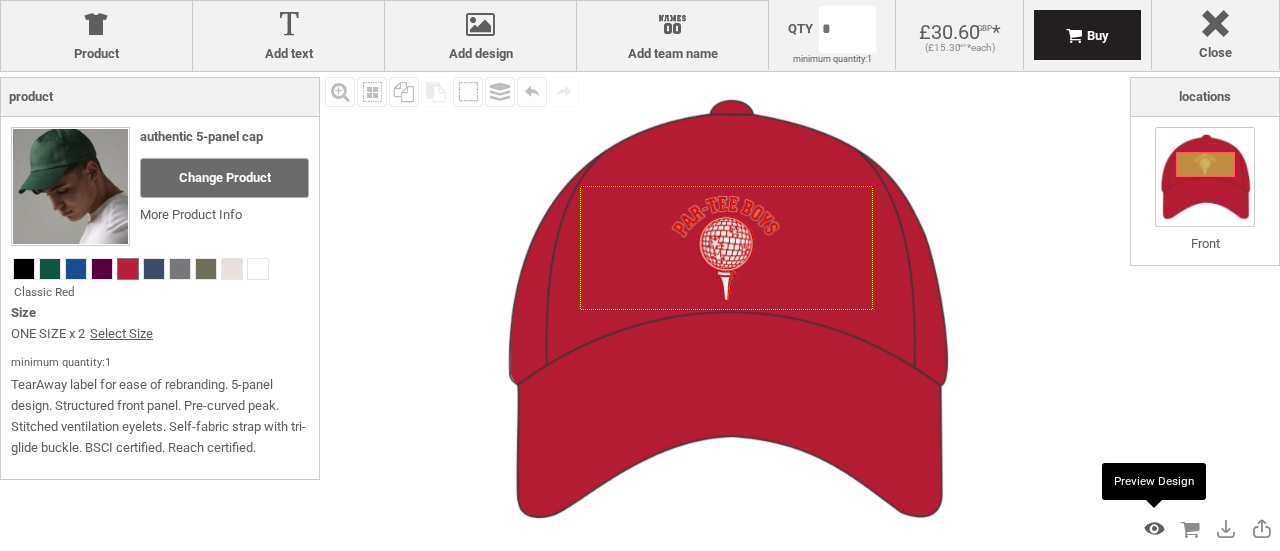 click on "Preview Design" at bounding box center (1154, 529) 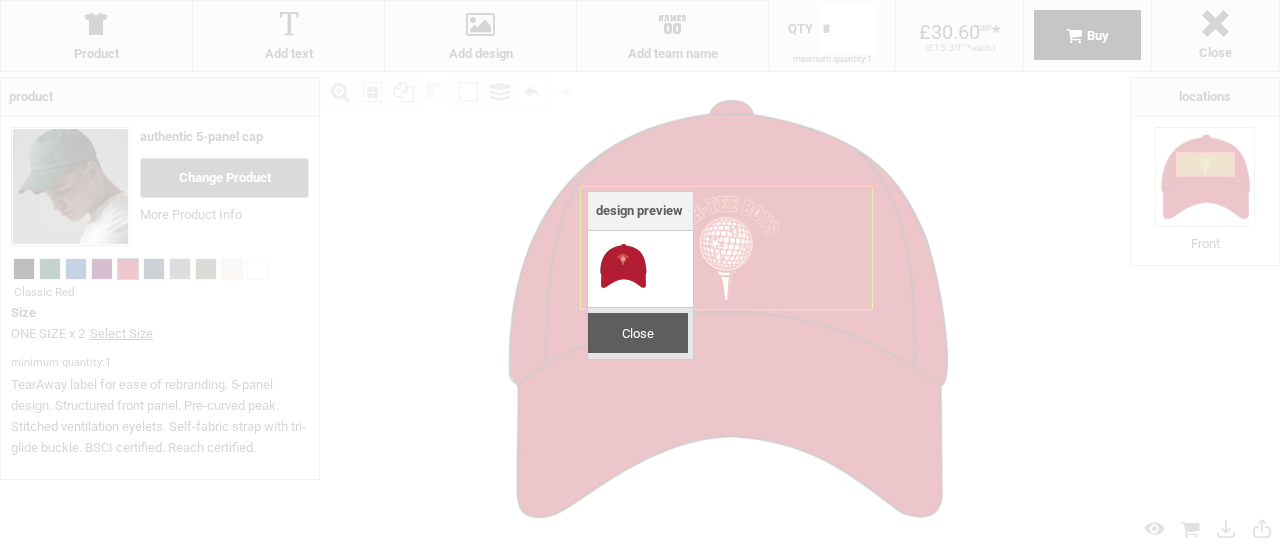 scroll, scrollTop: 0, scrollLeft: 0, axis: both 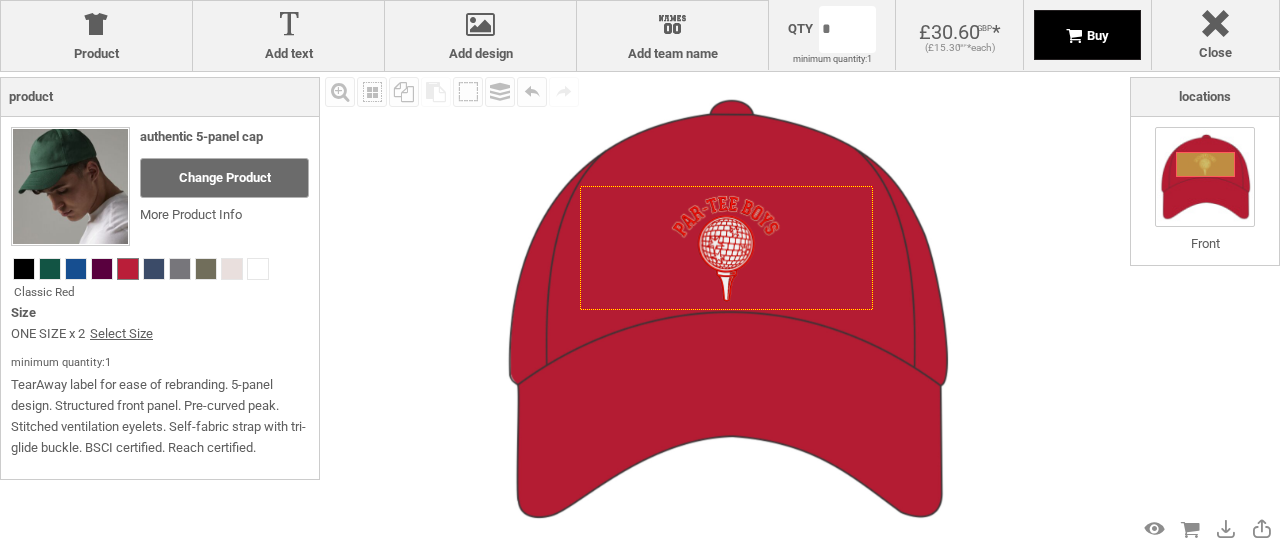 click on "Buy" at bounding box center (1098, 35) 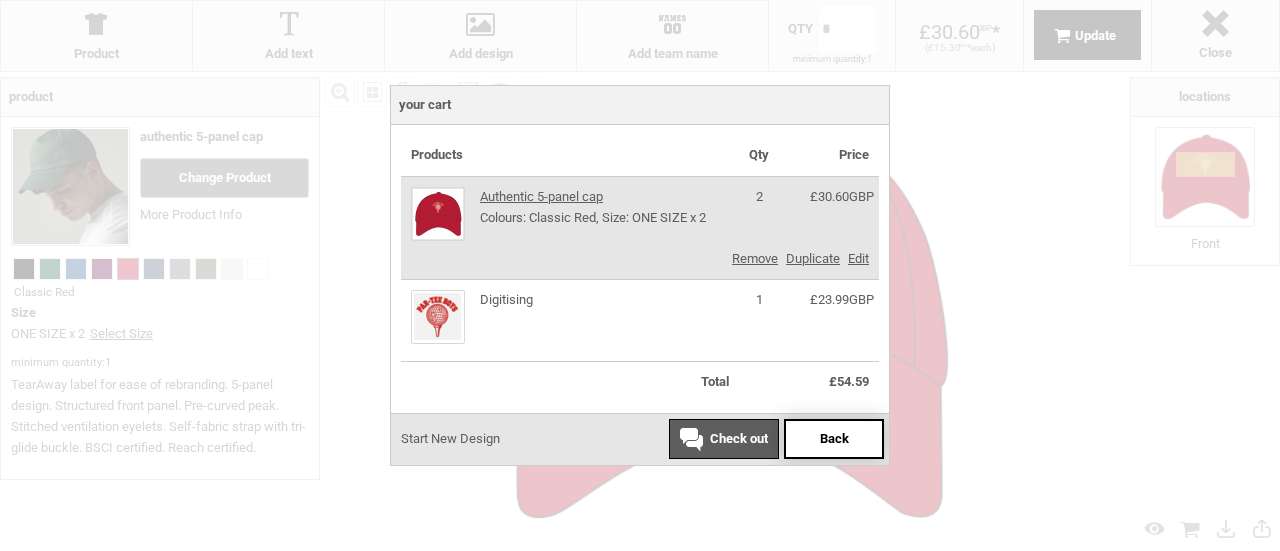 click on "Back" at bounding box center (834, 439) 